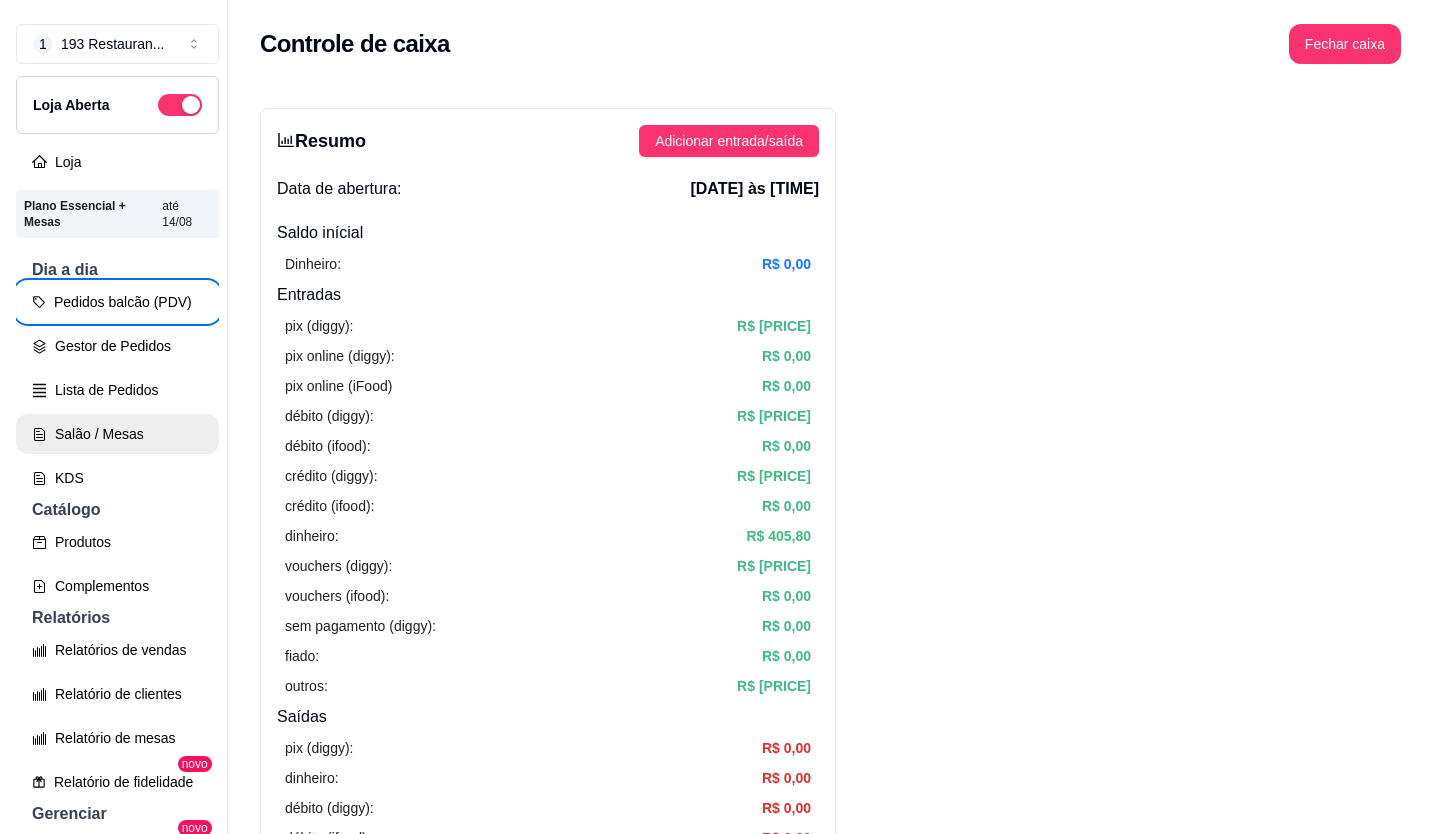 scroll, scrollTop: 0, scrollLeft: 0, axis: both 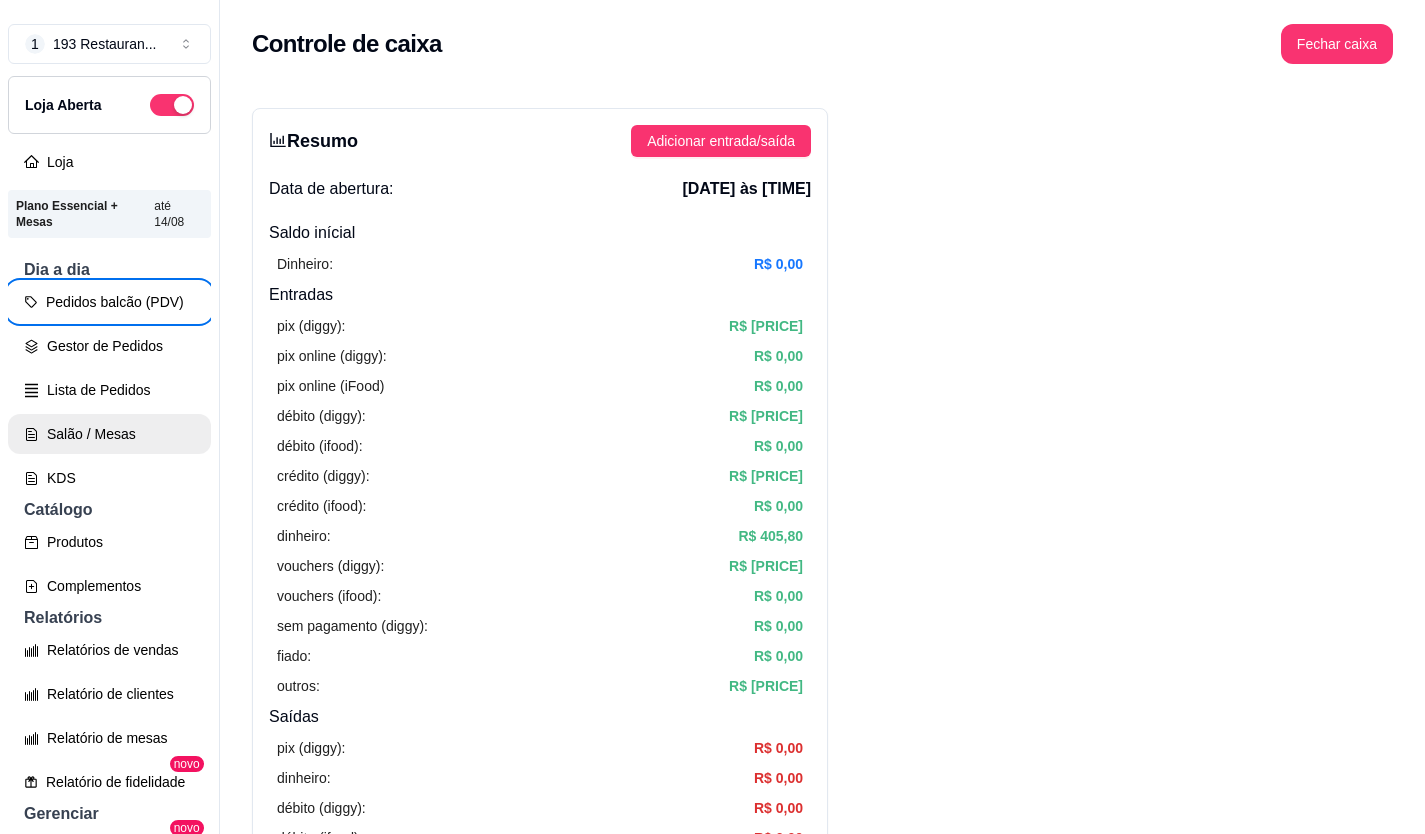click on "Salão / Mesas" at bounding box center (109, 434) 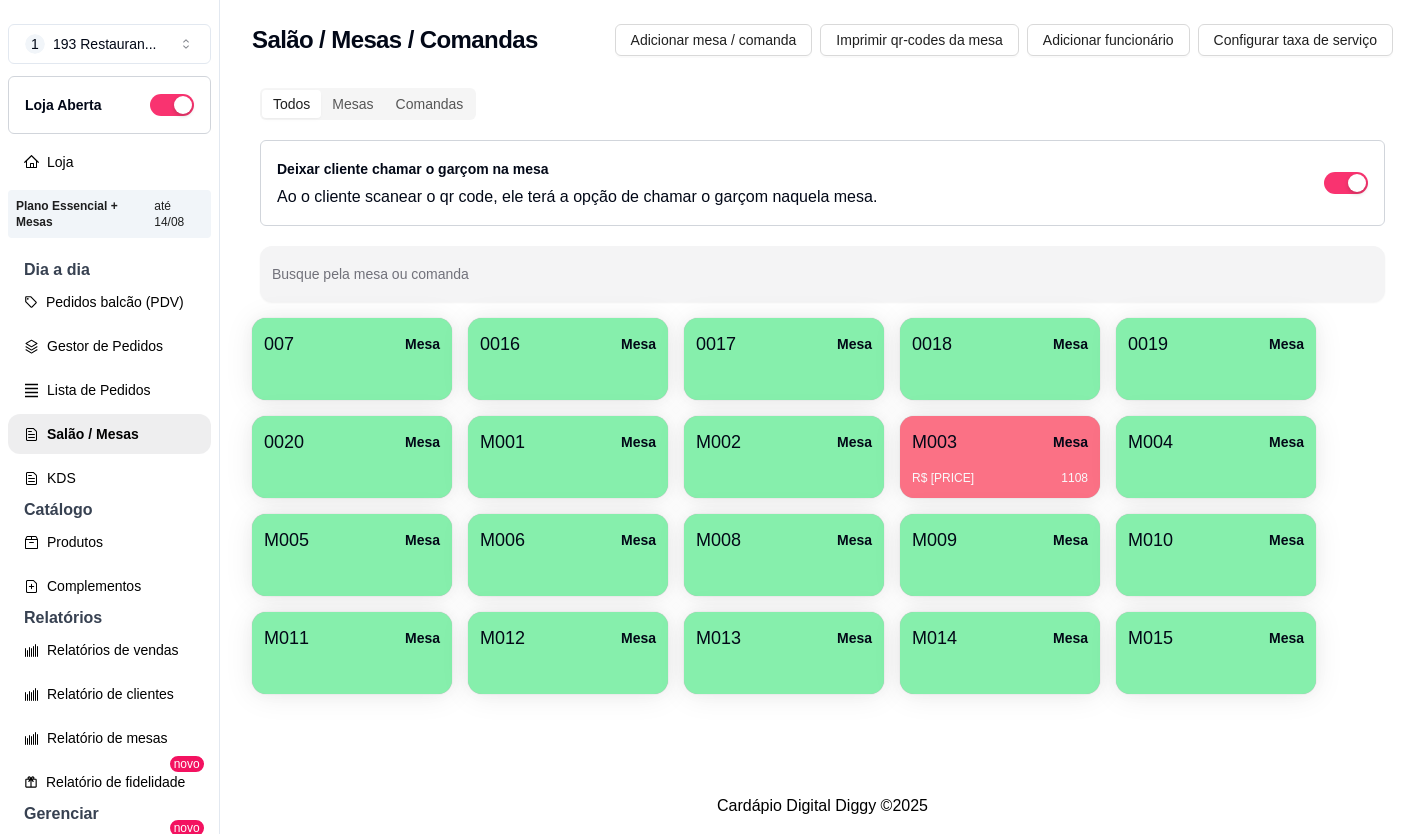 click on "1 193 Restauran ... Loja Aberta Loja Plano Essencial + Mesas até 14/08 Dia a dia Pedidos balcão (PDV) Gestor de Pedidos Lista de Pedidos Salão / Mesas KDS Catálogo Produtos Complementos Relatórios Relatórios de vendas Relatório de clientes Relatório de mesas Relatório de fidelidade novo Gerenciar Entregadores novo Nota Fiscal (NFC-e) Controle de caixa Controle de fiado Cupons Clientes Estoque Configurações Diggy Planos Precisa de ajuda? Sair" at bounding box center (110, 433) 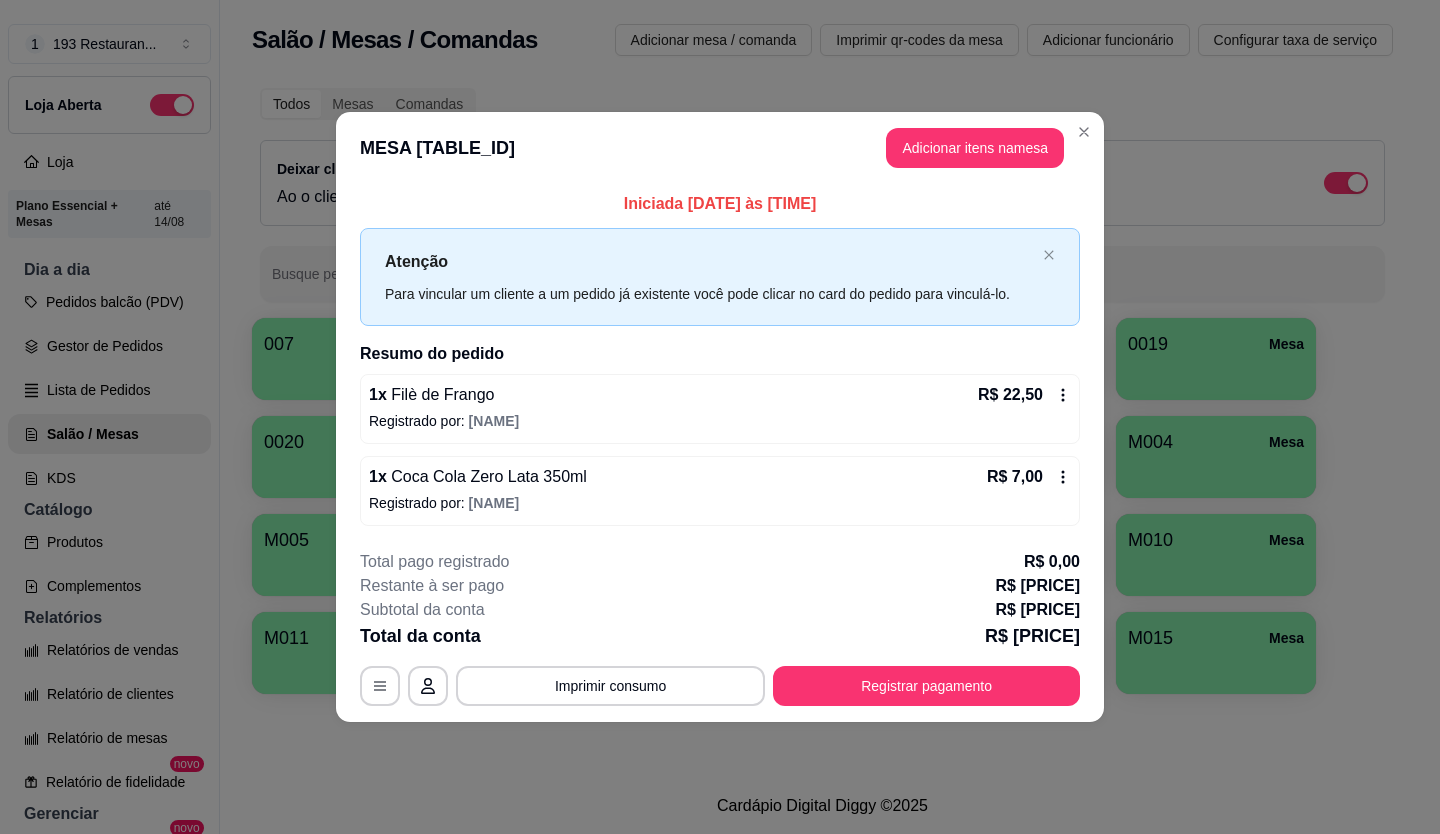 click on "Total pago registrado R$ 0,00" at bounding box center [720, 562] 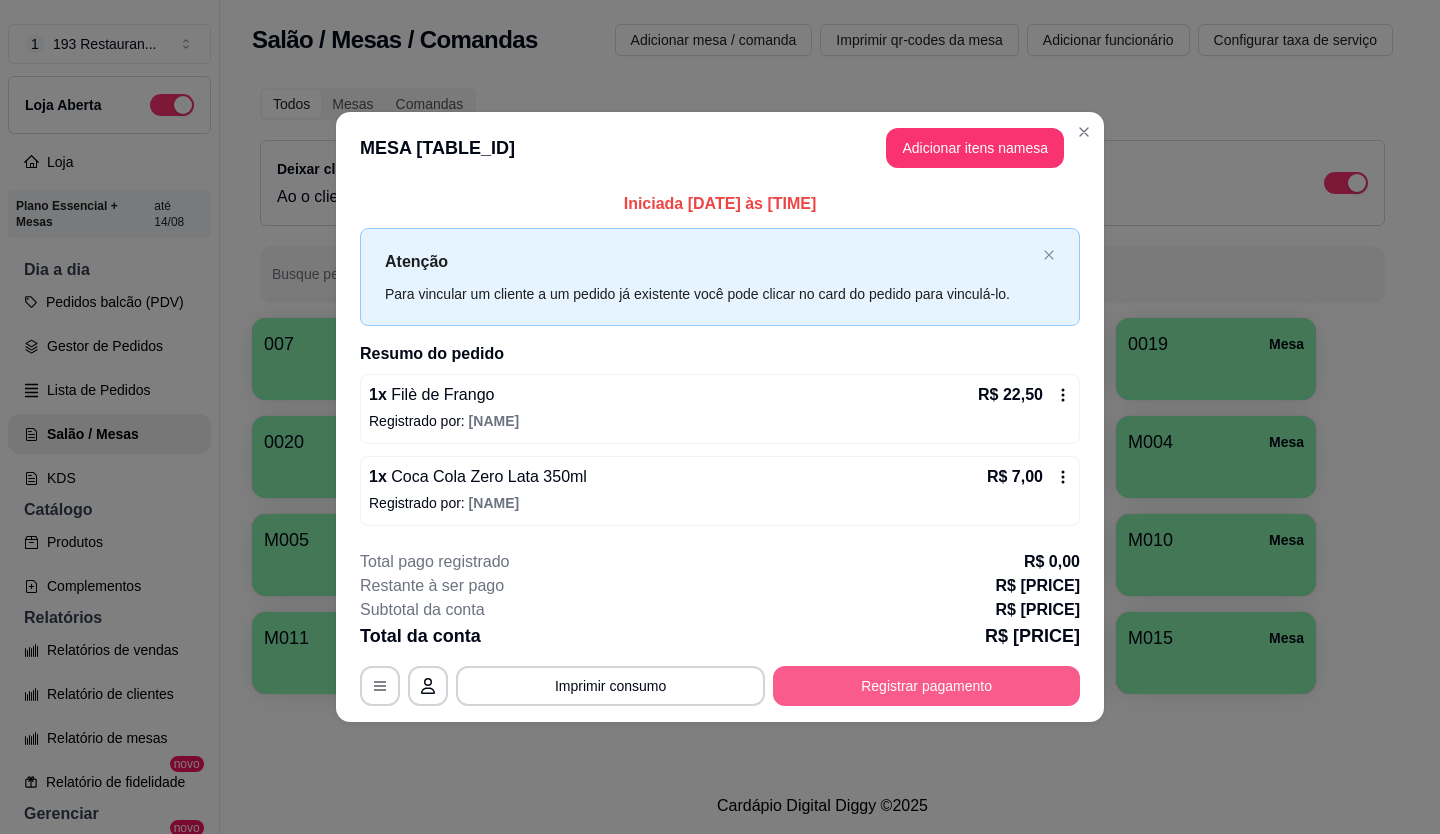 click on "Registrar pagamento" at bounding box center [926, 686] 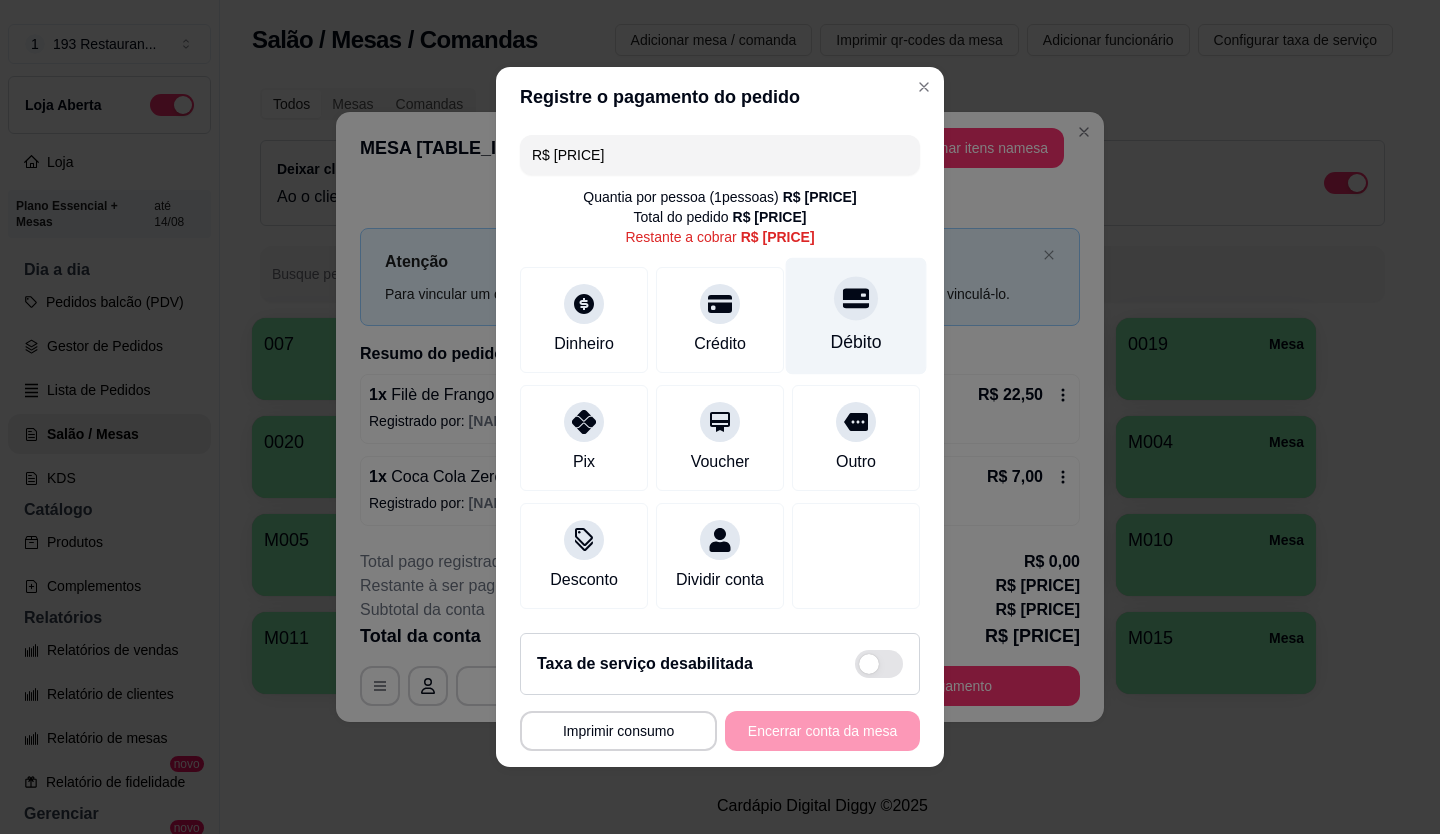 click at bounding box center (856, 298) 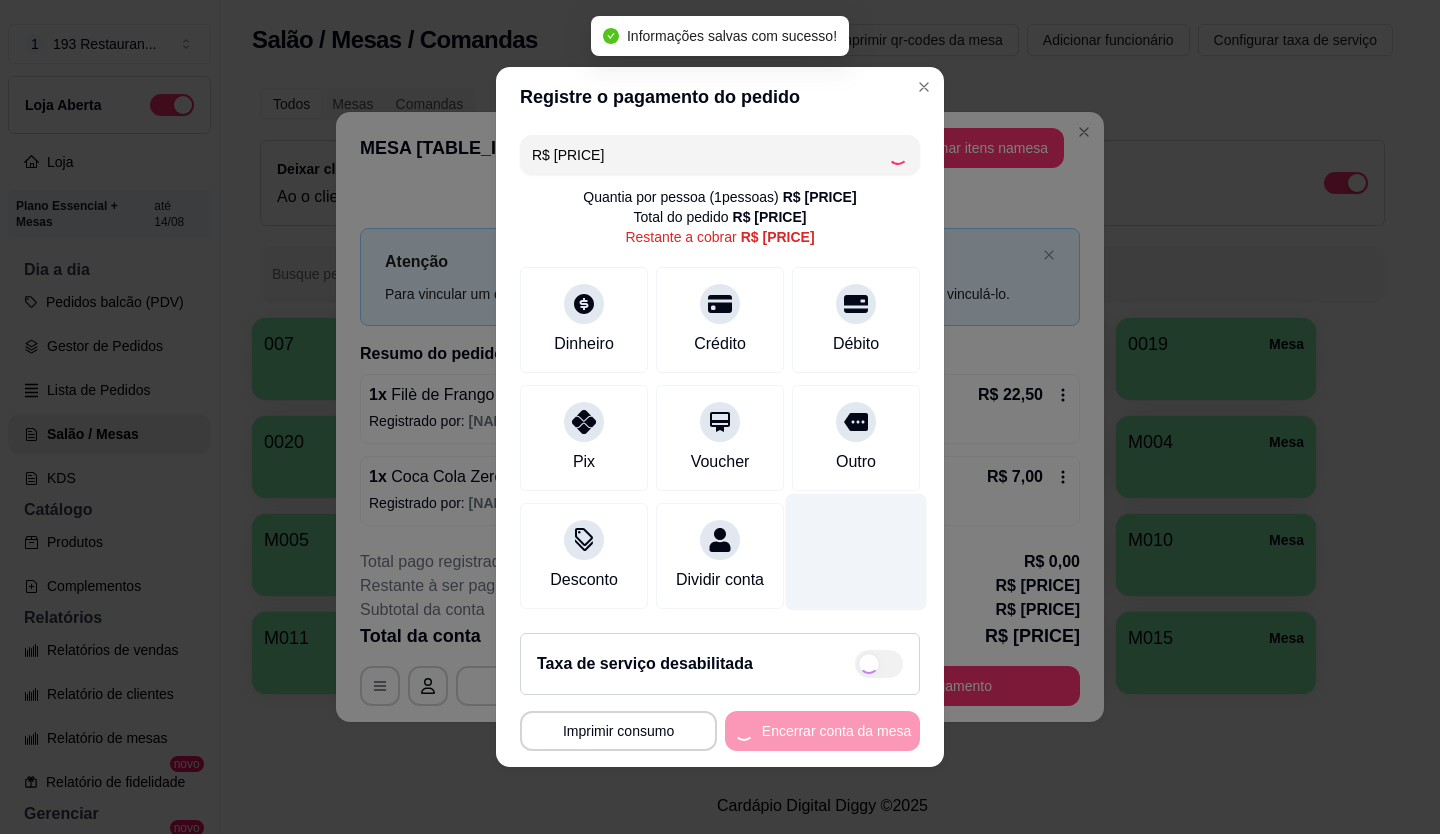 type on "R$ 0,00" 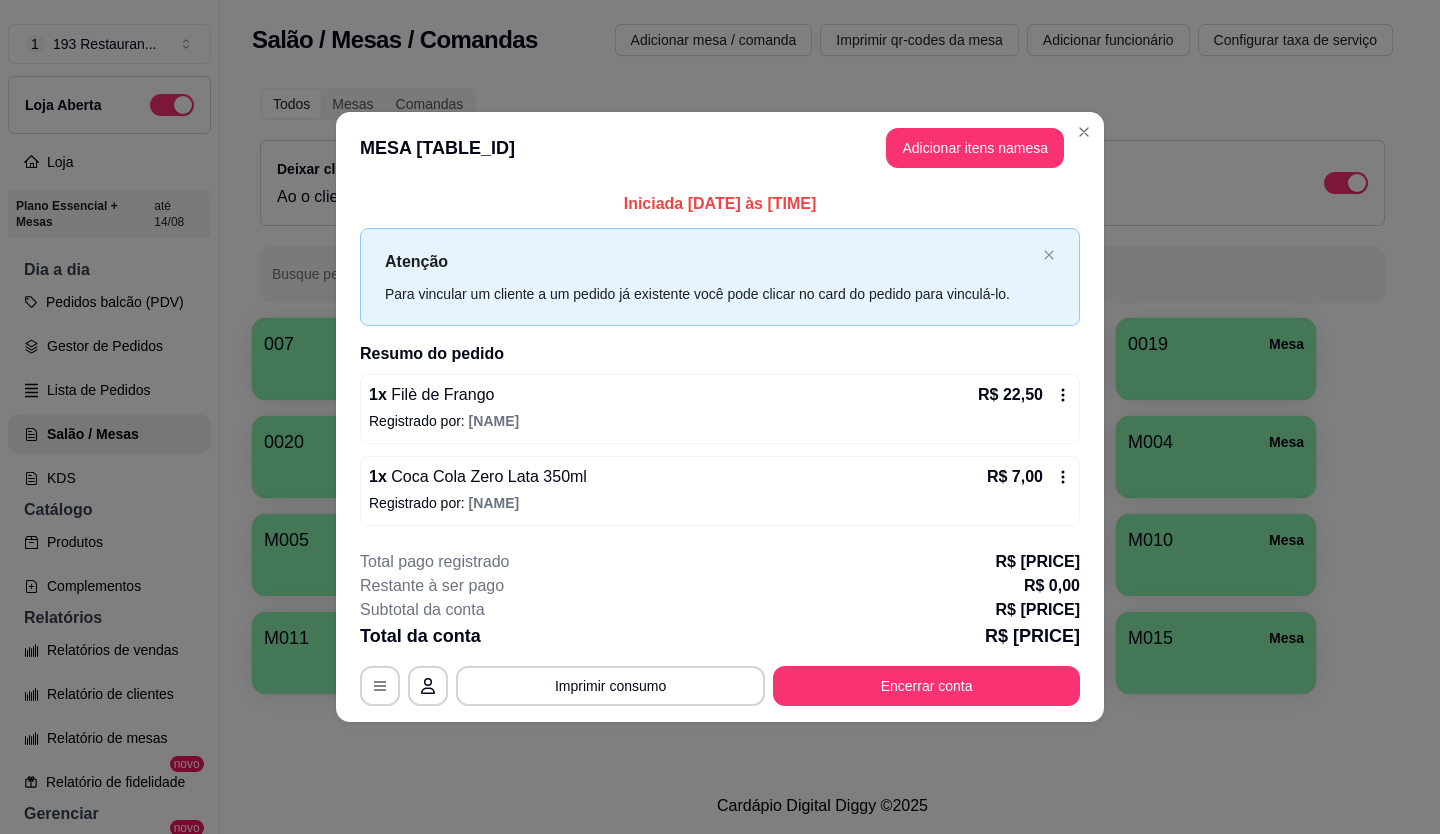 click 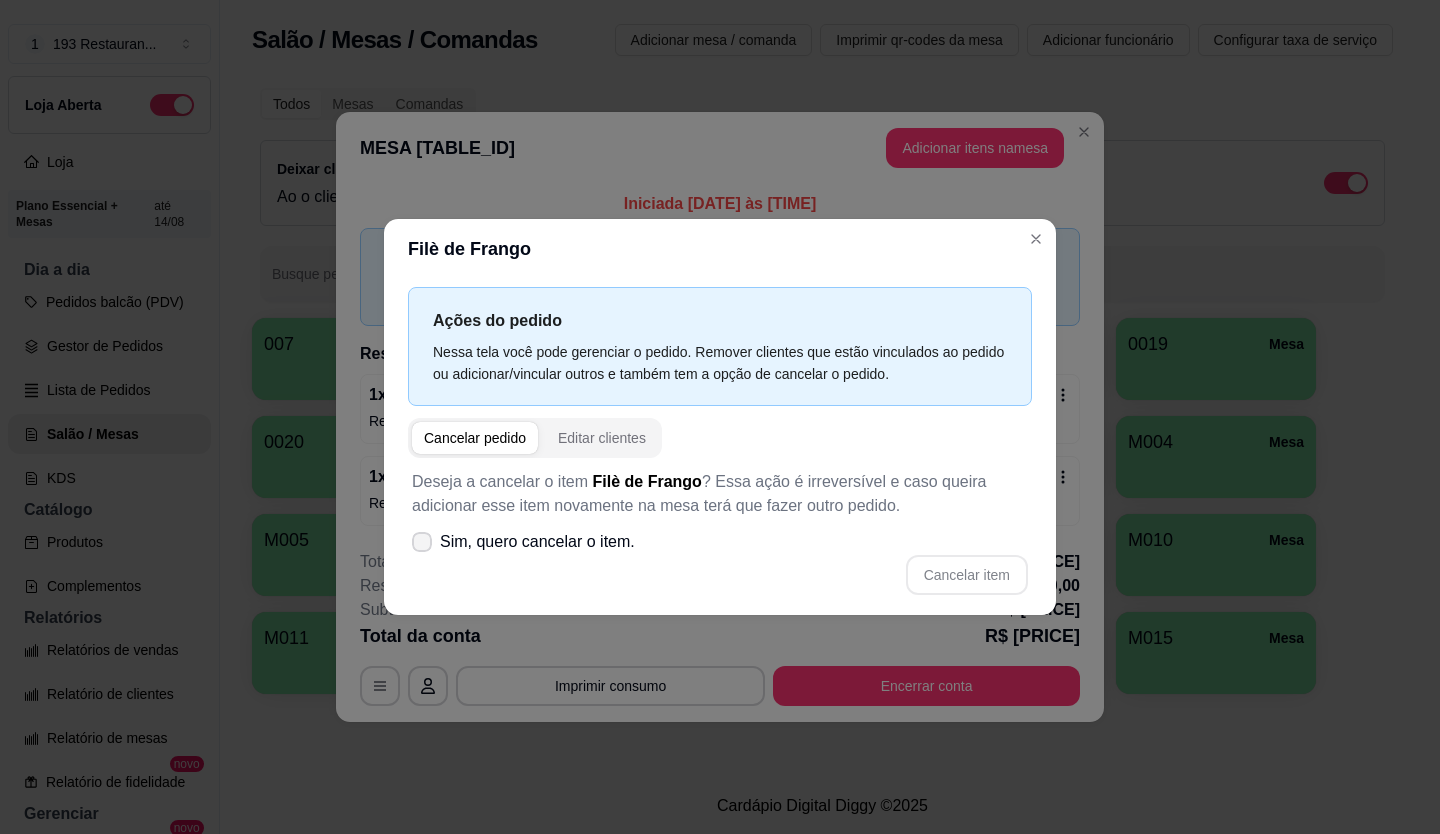 click on "Sim, quero cancelar o item." at bounding box center [537, 542] 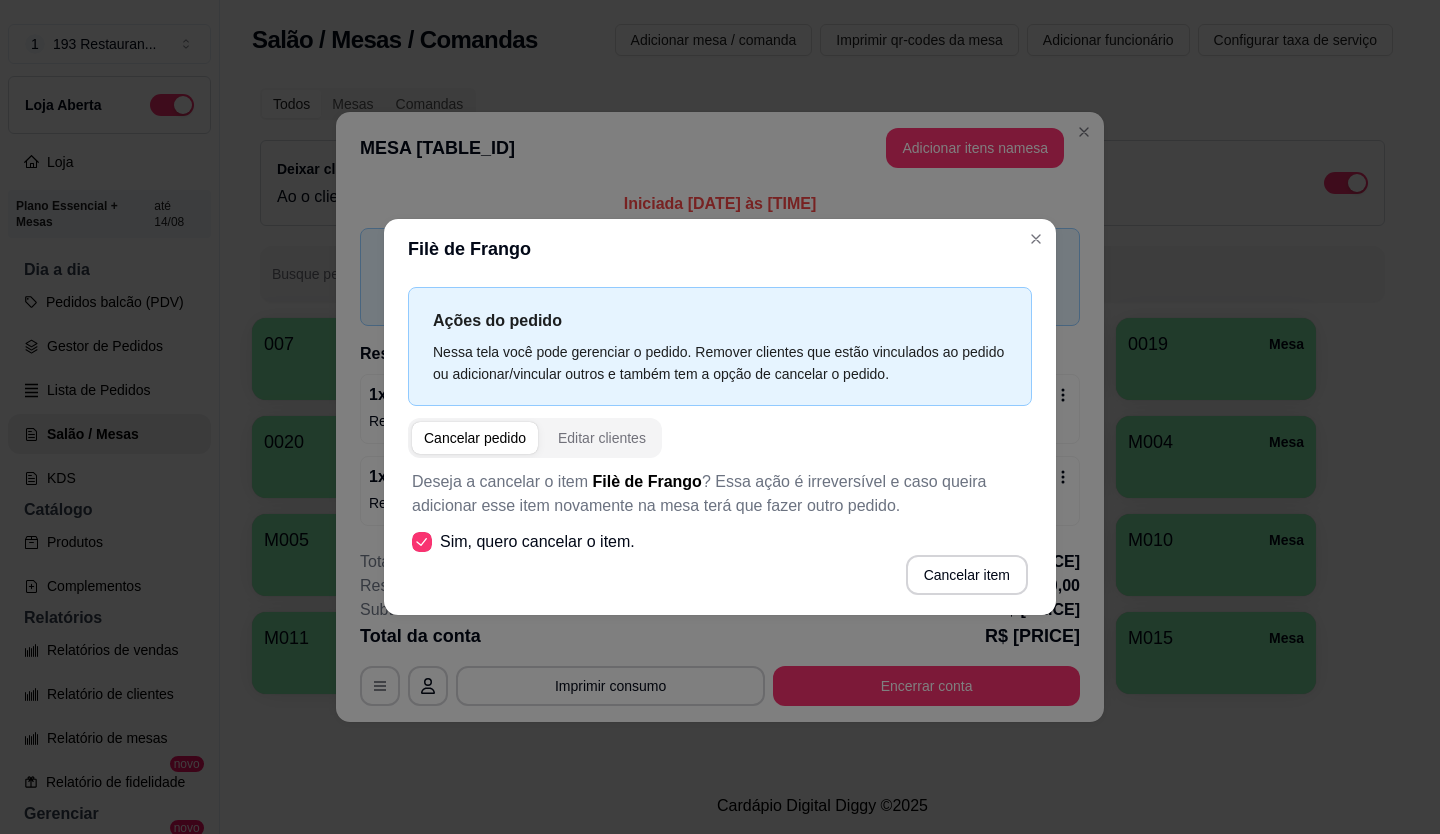 click on "Cancelar item" at bounding box center (967, 575) 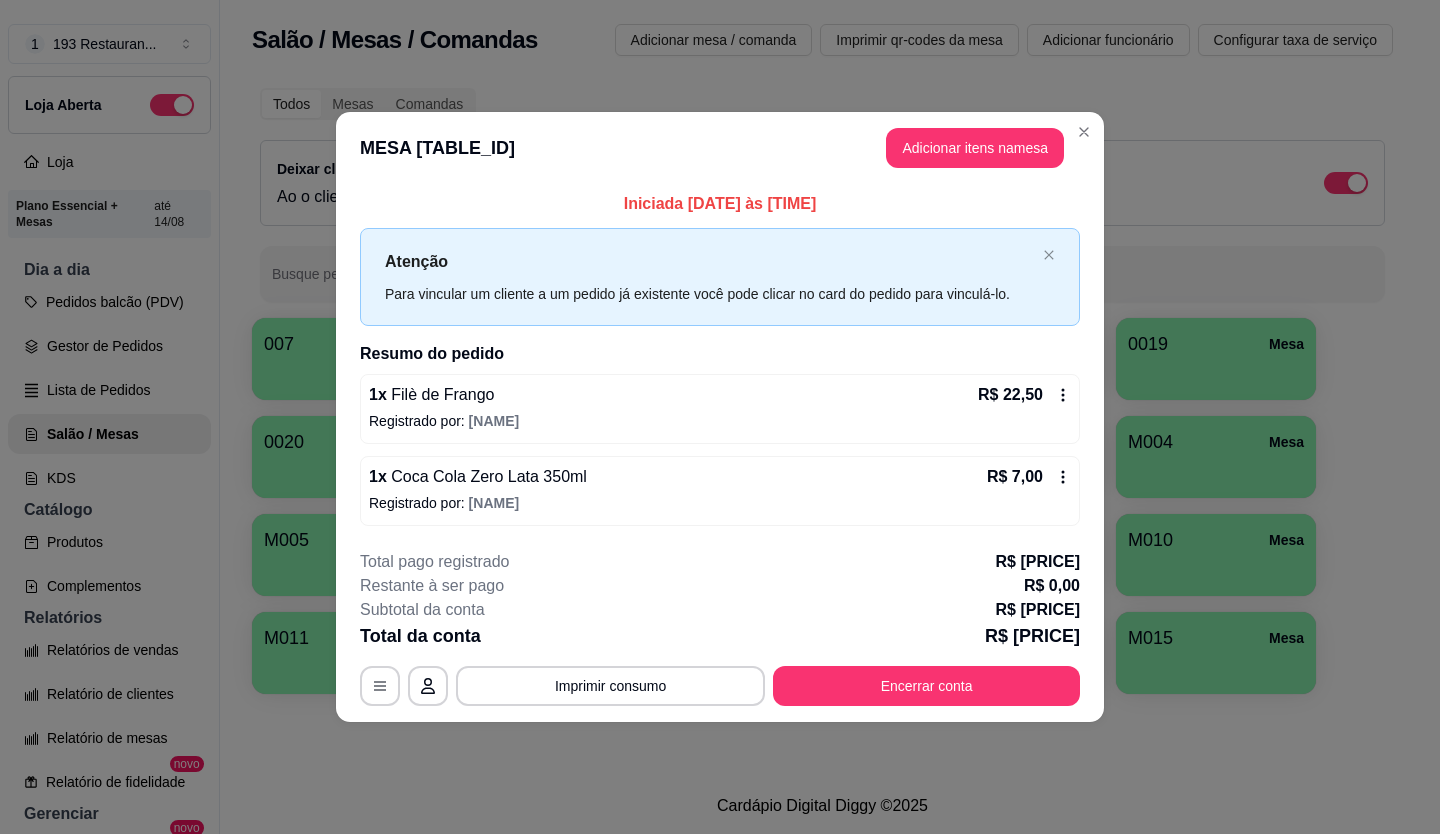 click 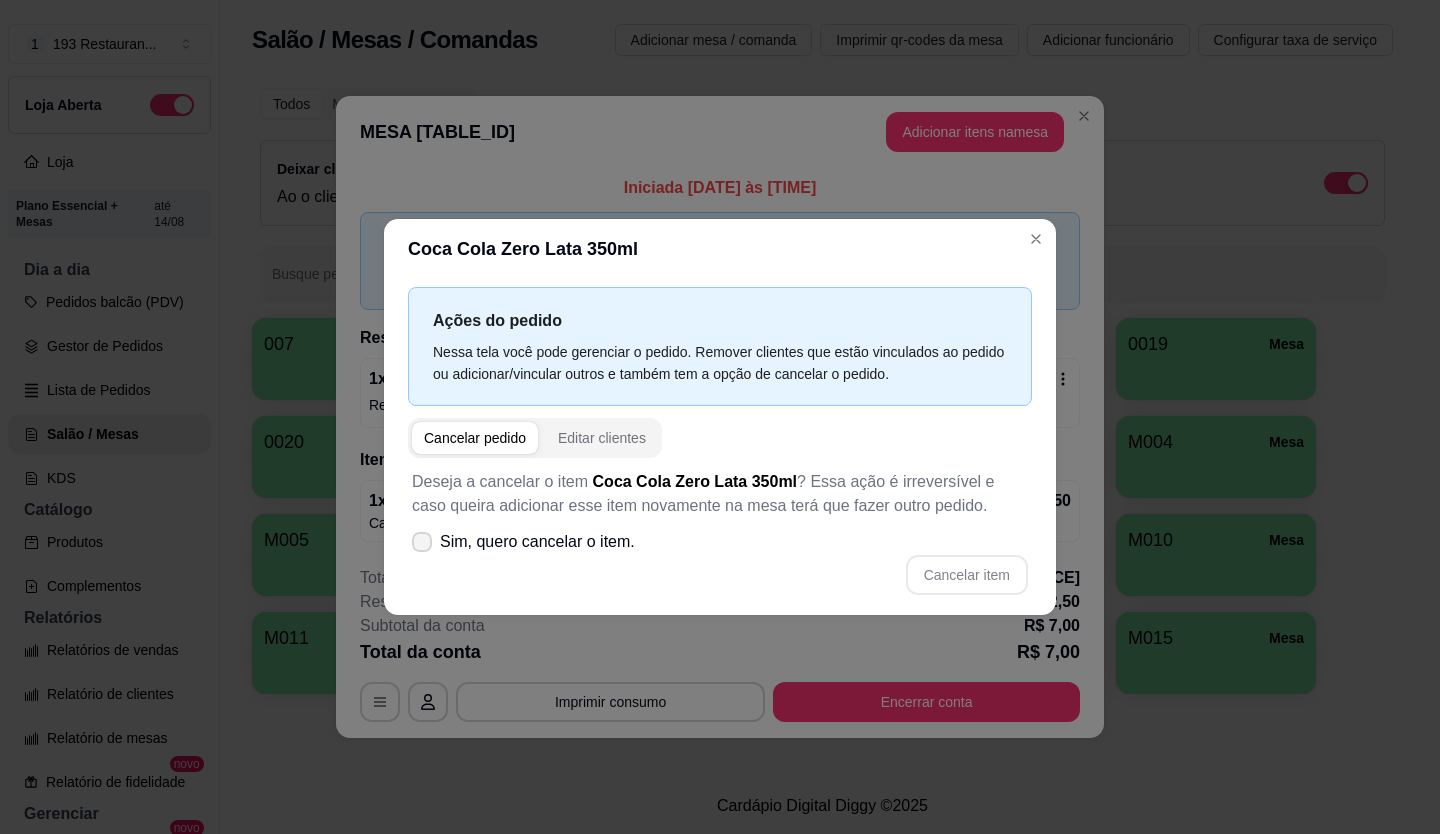 click on "Sim, quero cancelar o item." at bounding box center [537, 542] 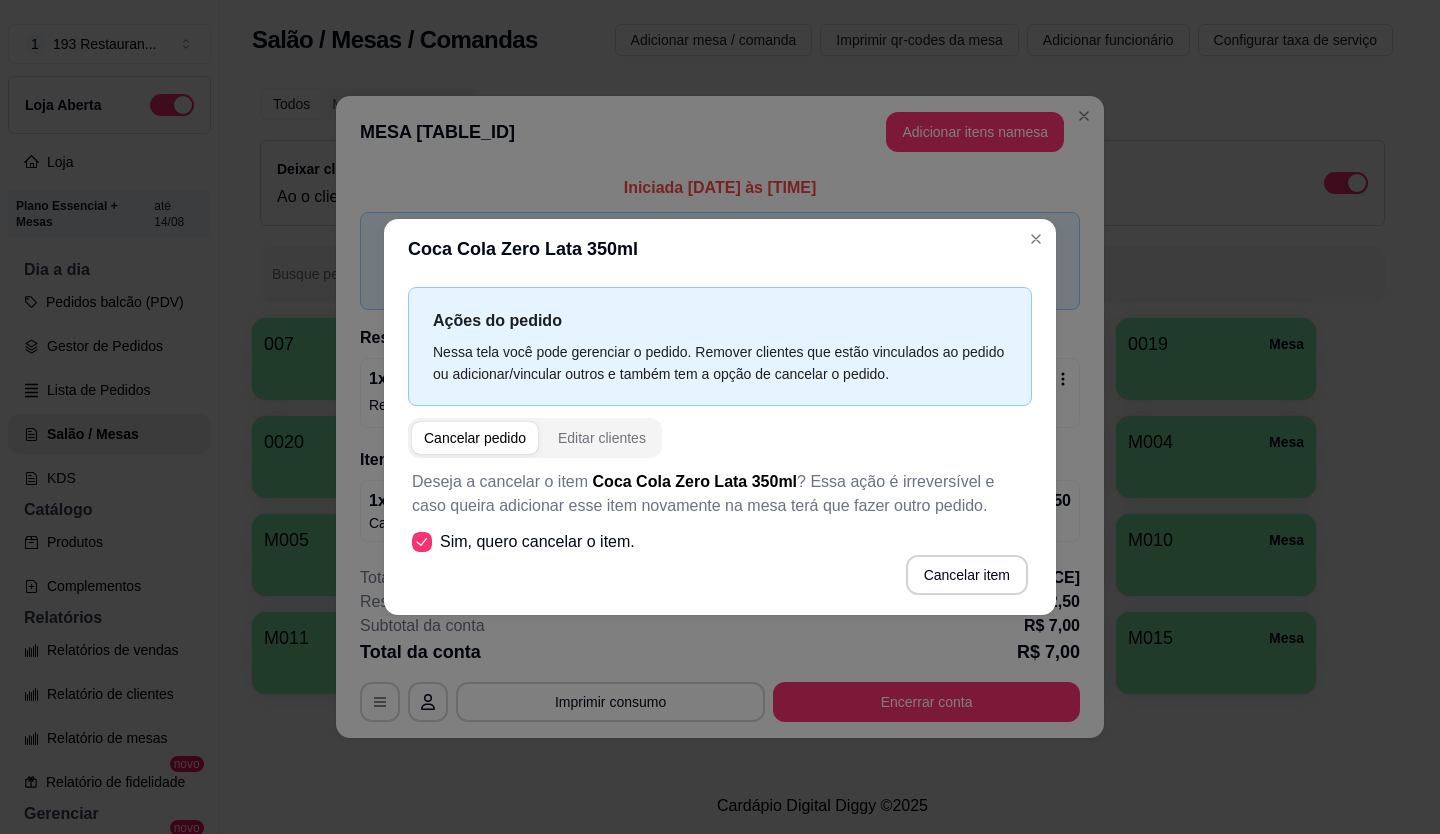 click on "Cancelar item" at bounding box center [967, 575] 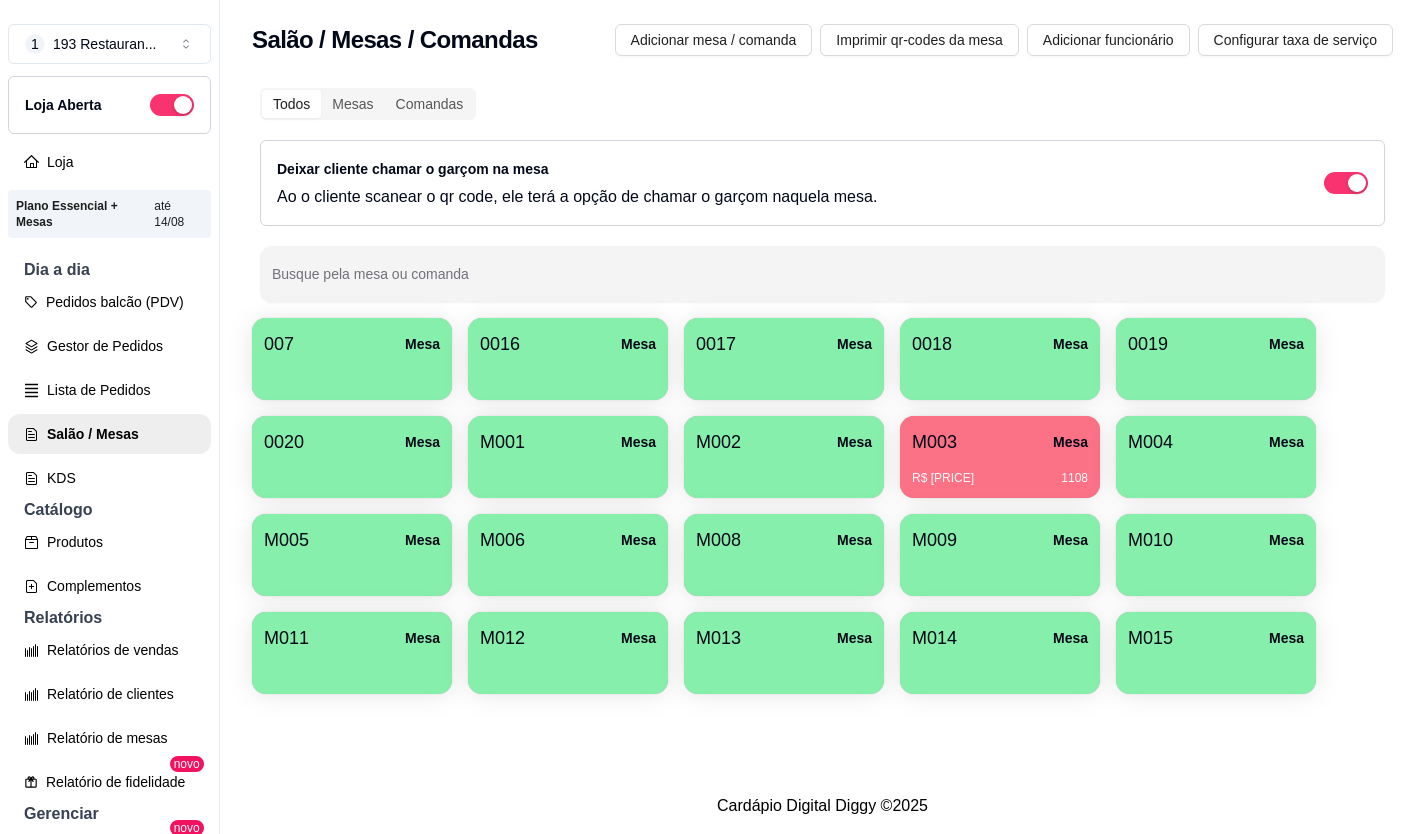 click on "R$ [PRICE] 1108" at bounding box center (1000, 471) 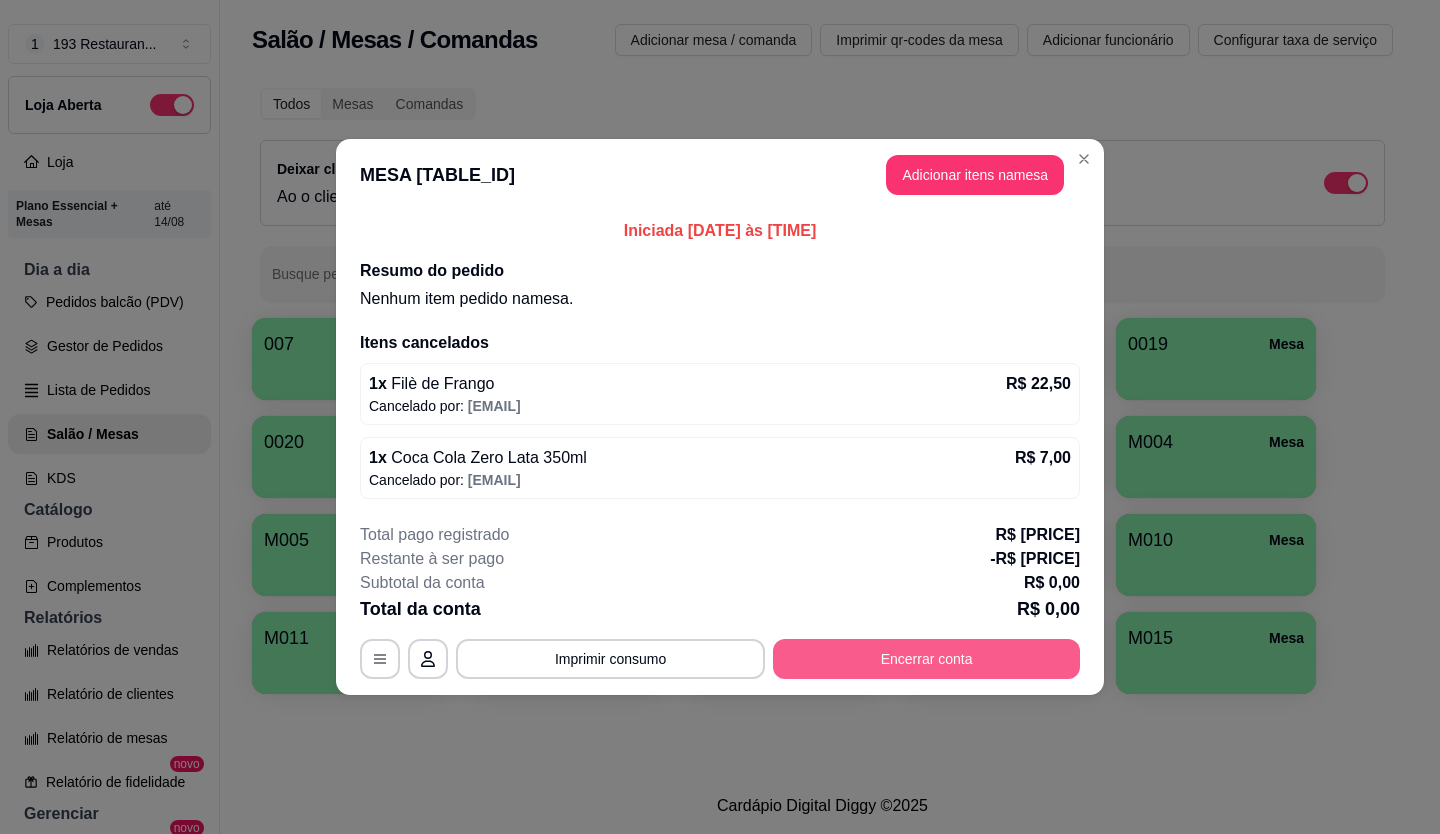 click on "Total pago registrado R$ [PRICE] Restante à ser pago -R$ [PRICE] Subtotal da conta R$ [PRICE] Total da conta R$ [PRICE] MESA M003 Tempo de permanência: 1108 minutos Cod. Segurança: 4736 Qtd. de Pedidos: 1 Clientes da mesa: ** CONSUMO ** ** TOTAL ** Subtotal 0,00 Total 0,00 Imprimir consumo Encerrar conta" at bounding box center [720, 601] 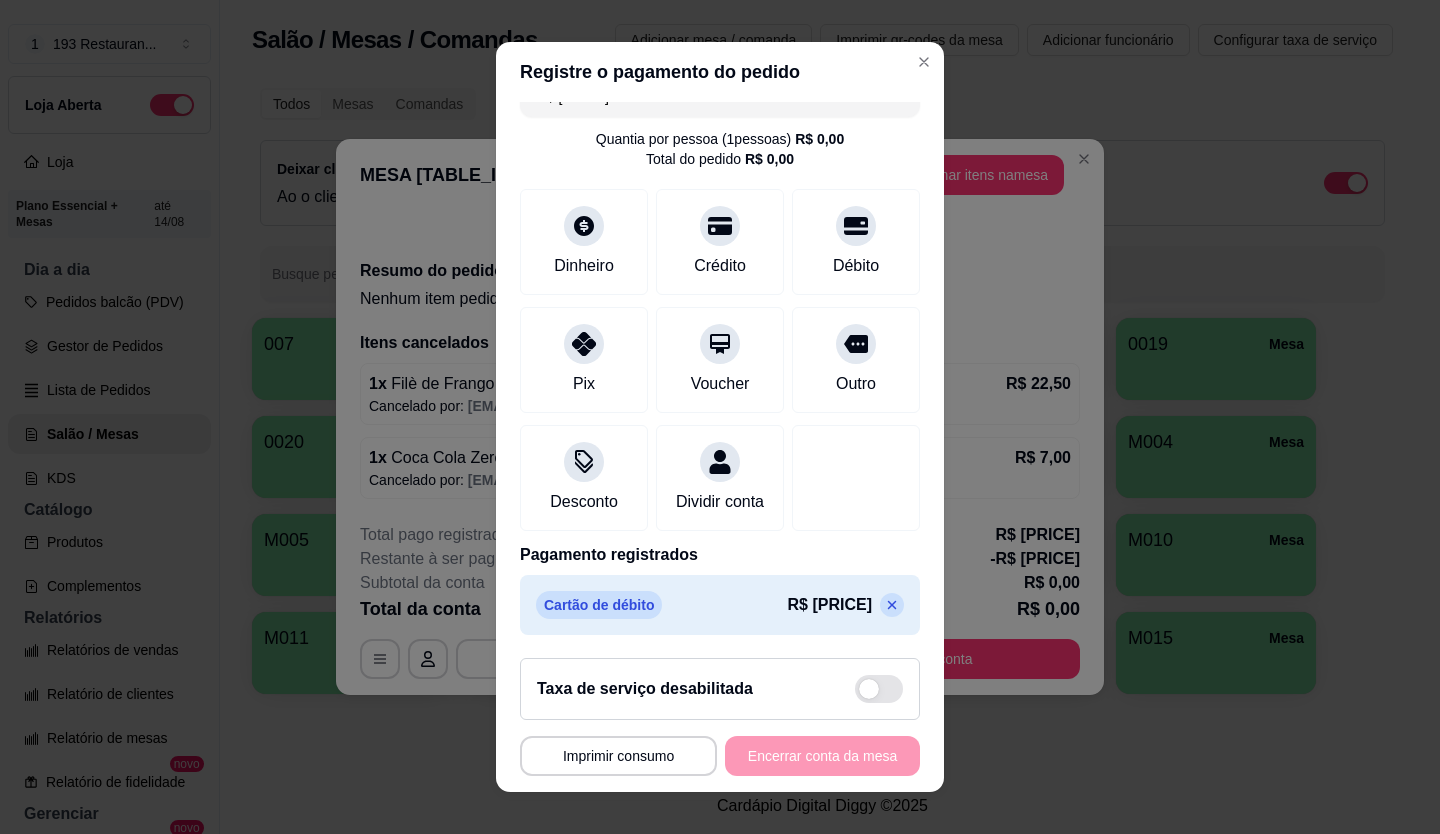 scroll, scrollTop: 57, scrollLeft: 0, axis: vertical 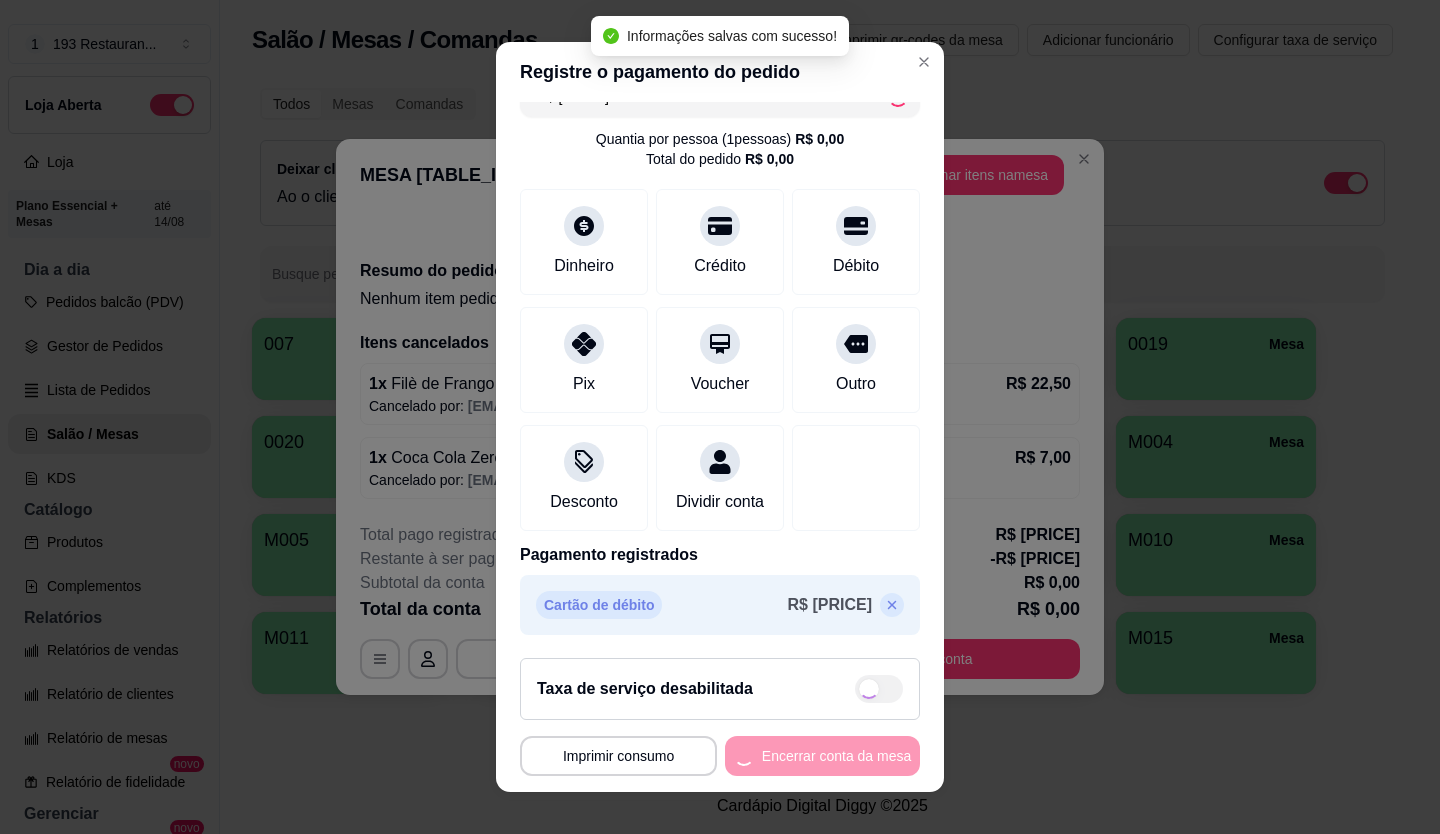 type on "R$ 0,00" 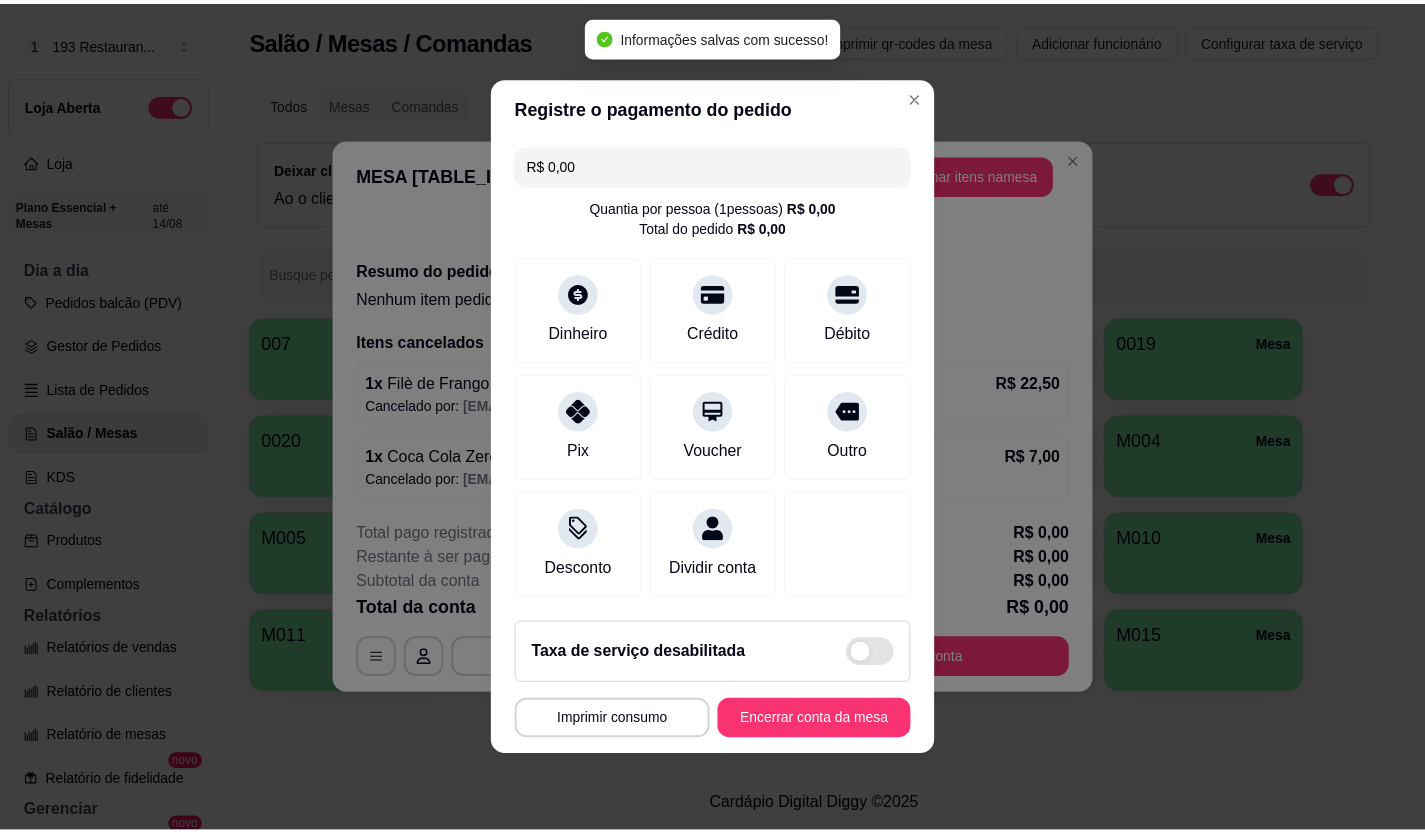 scroll, scrollTop: 0, scrollLeft: 0, axis: both 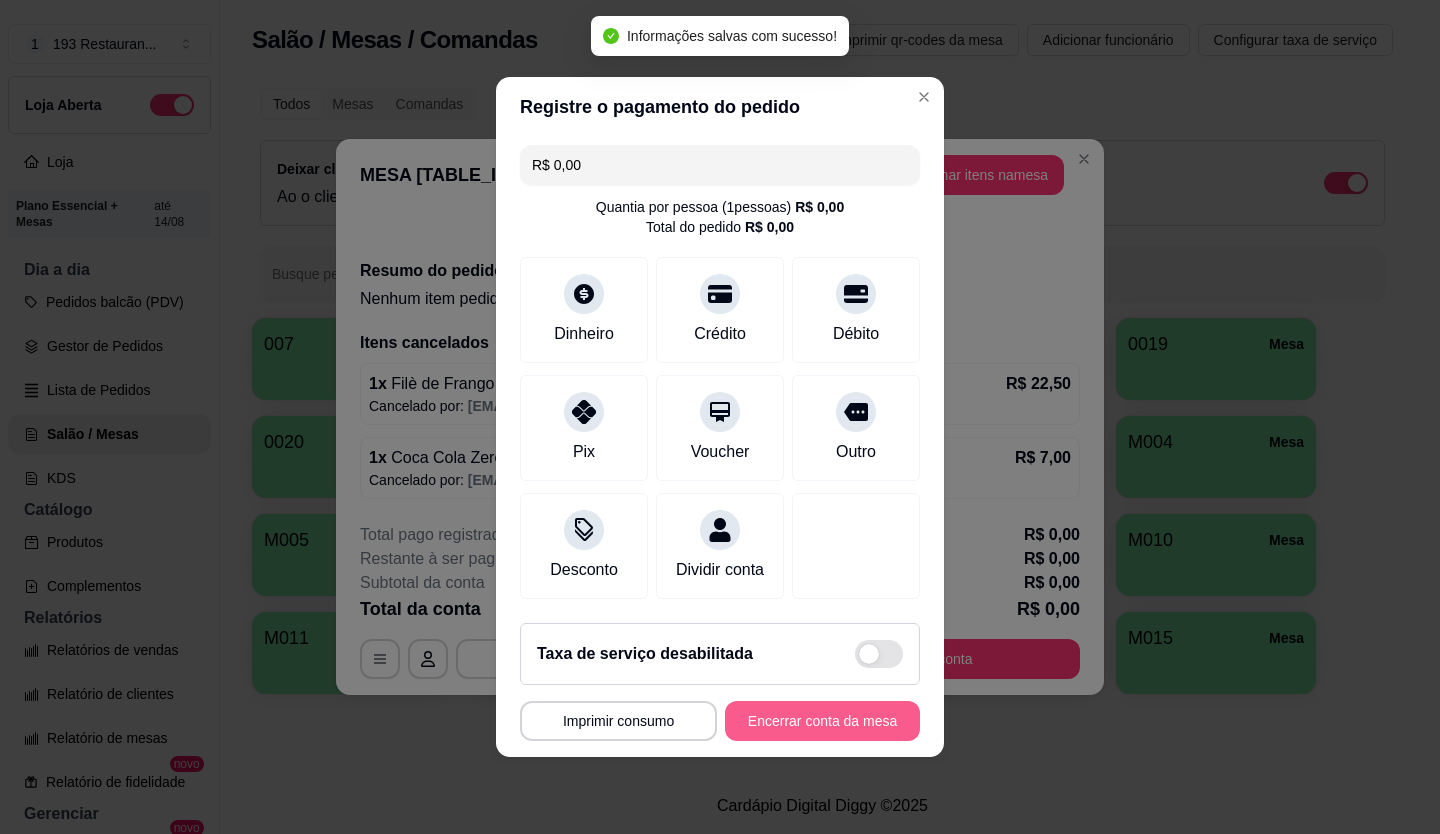 click on "Encerrar conta da mesa" at bounding box center [822, 721] 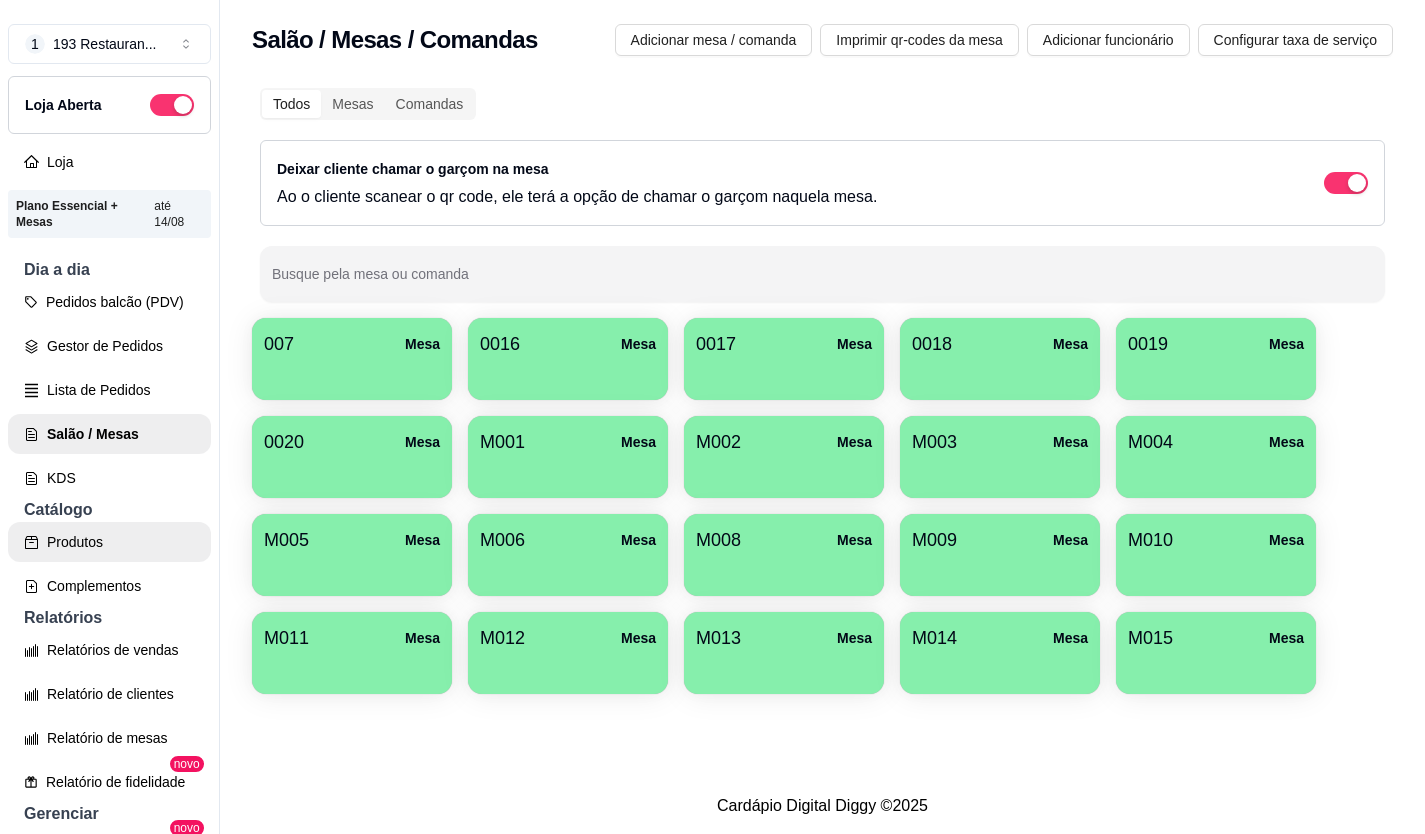 click on "Produtos" at bounding box center [109, 542] 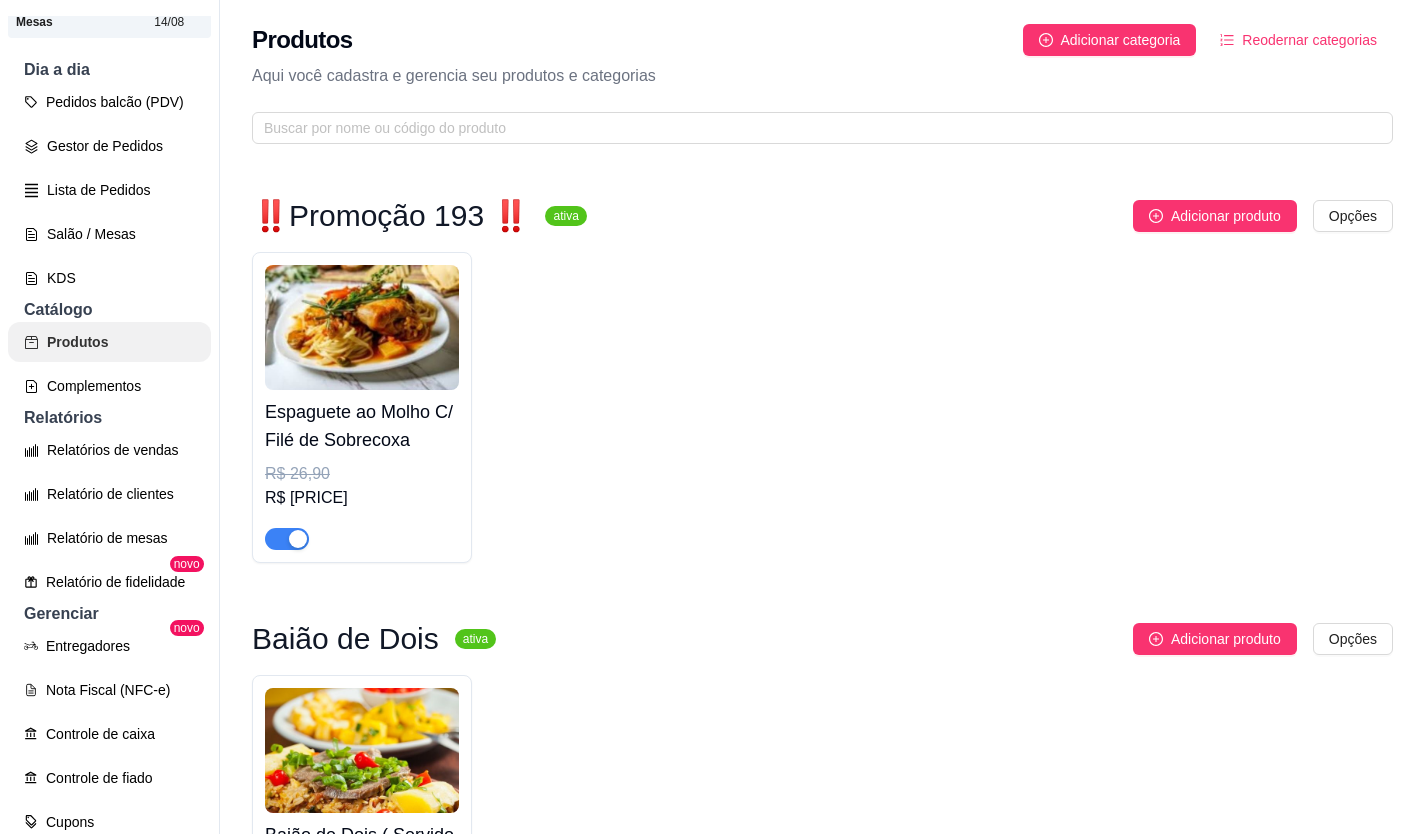 scroll, scrollTop: 552, scrollLeft: 0, axis: vertical 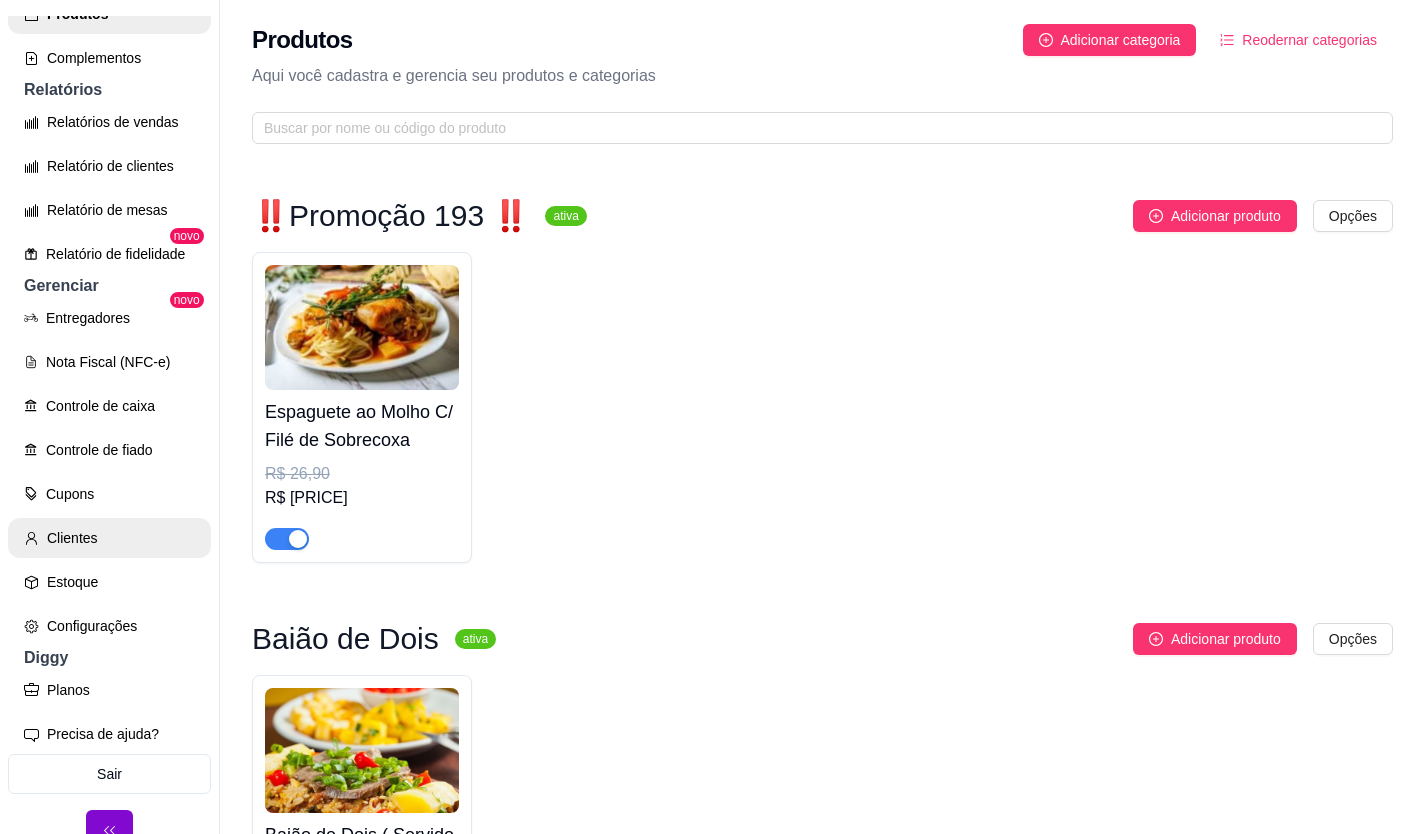 drag, startPoint x: 159, startPoint y: 555, endPoint x: 307, endPoint y: 528, distance: 150.44267 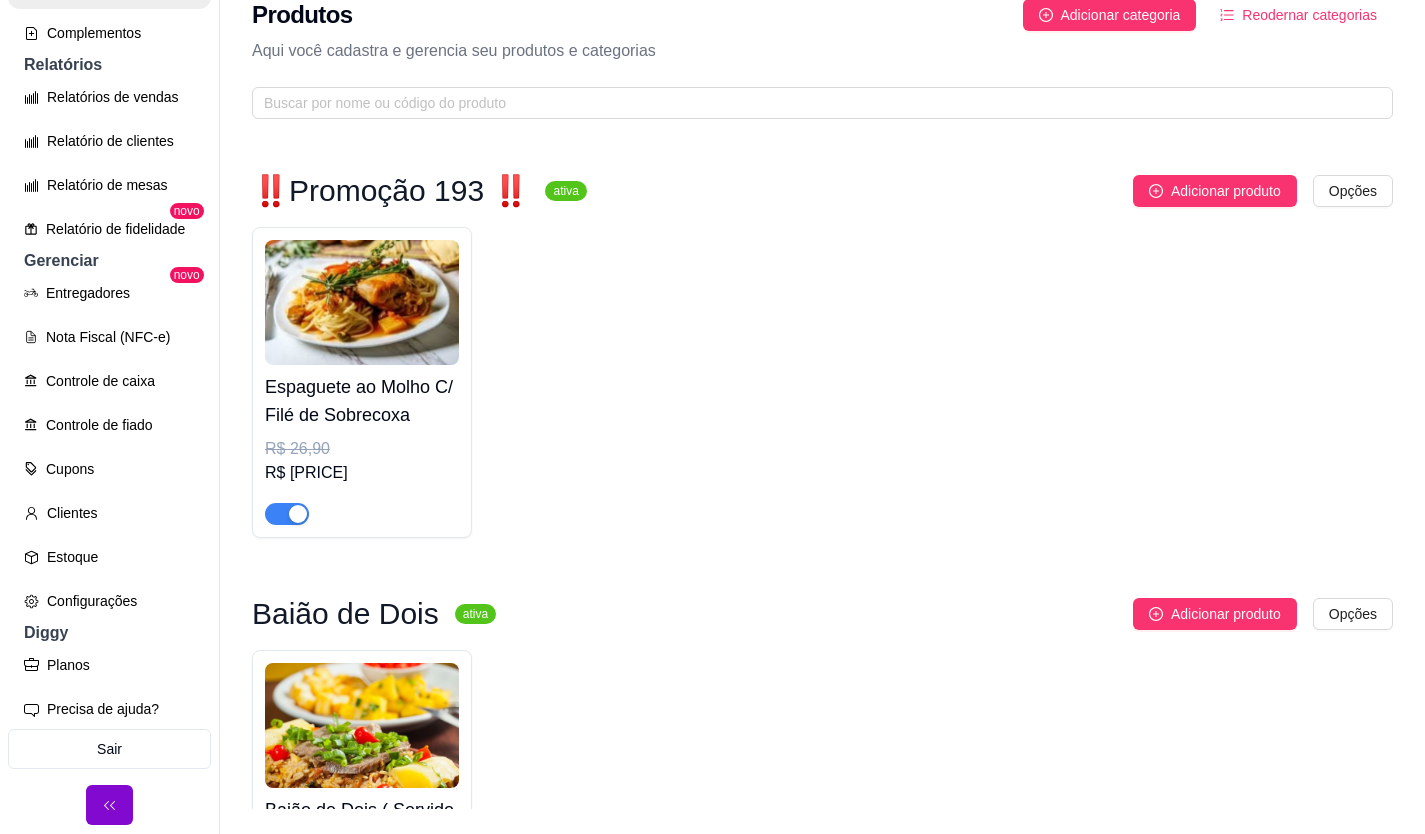 scroll, scrollTop: 32, scrollLeft: 0, axis: vertical 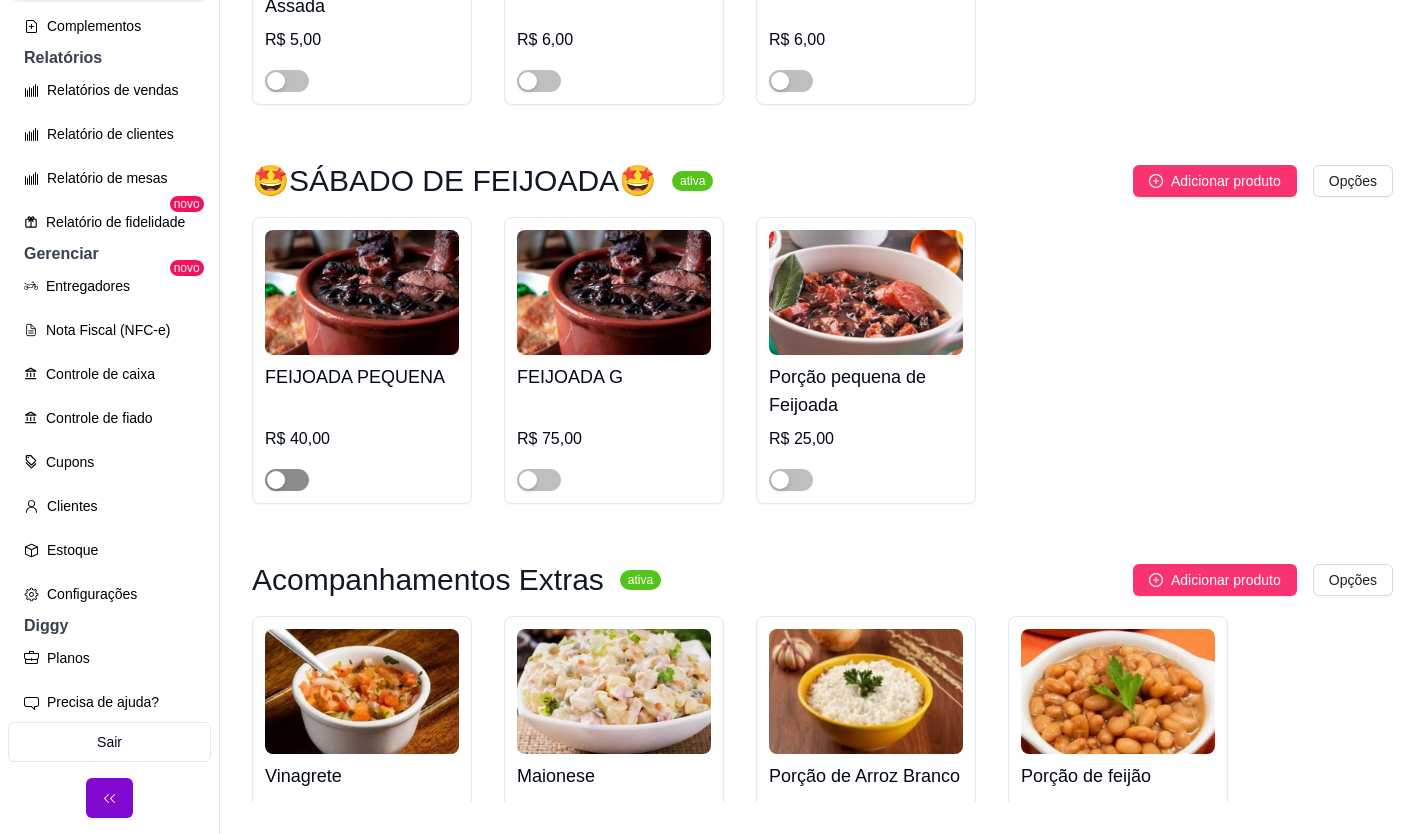 click at bounding box center (287, 480) 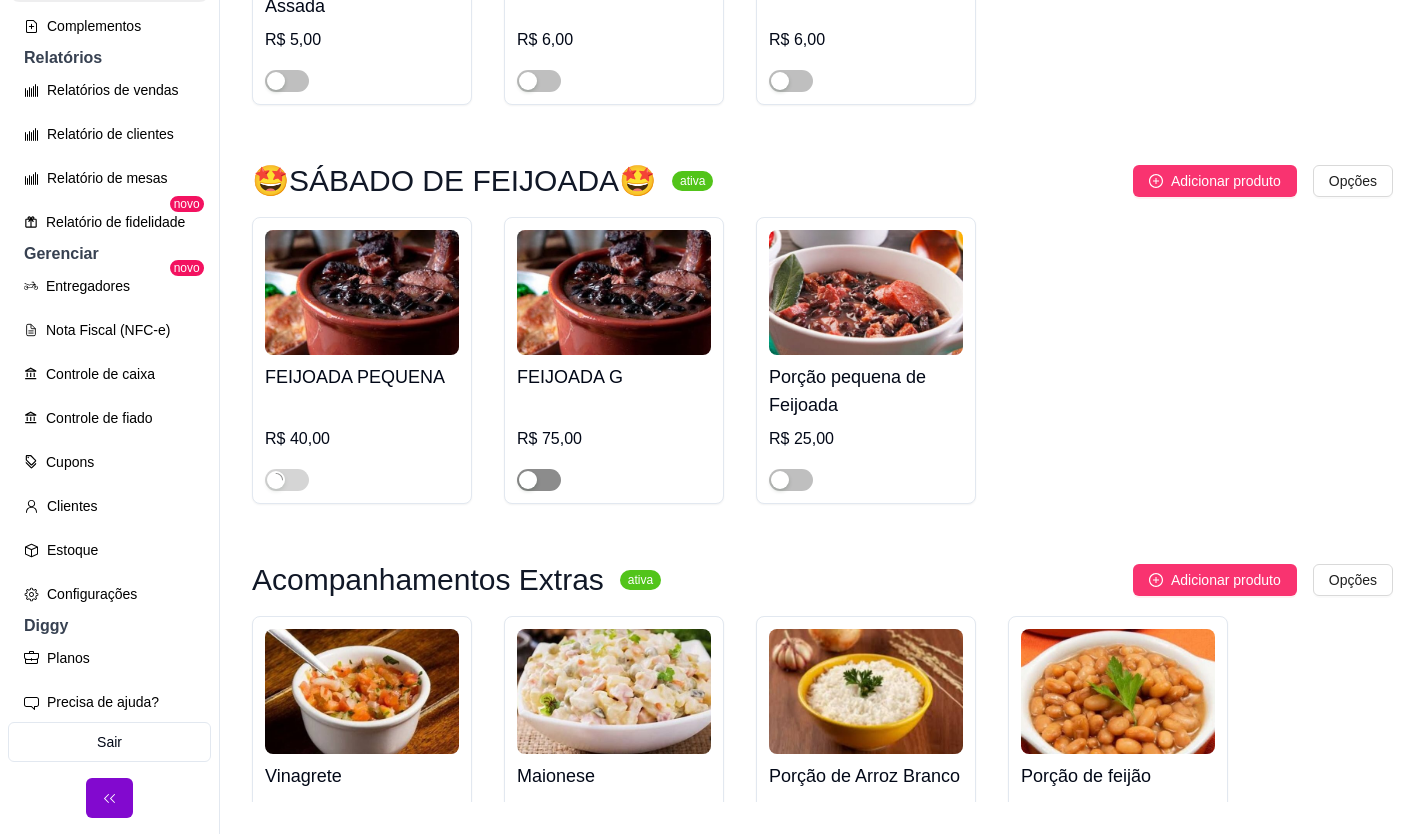 click at bounding box center (528, 480) 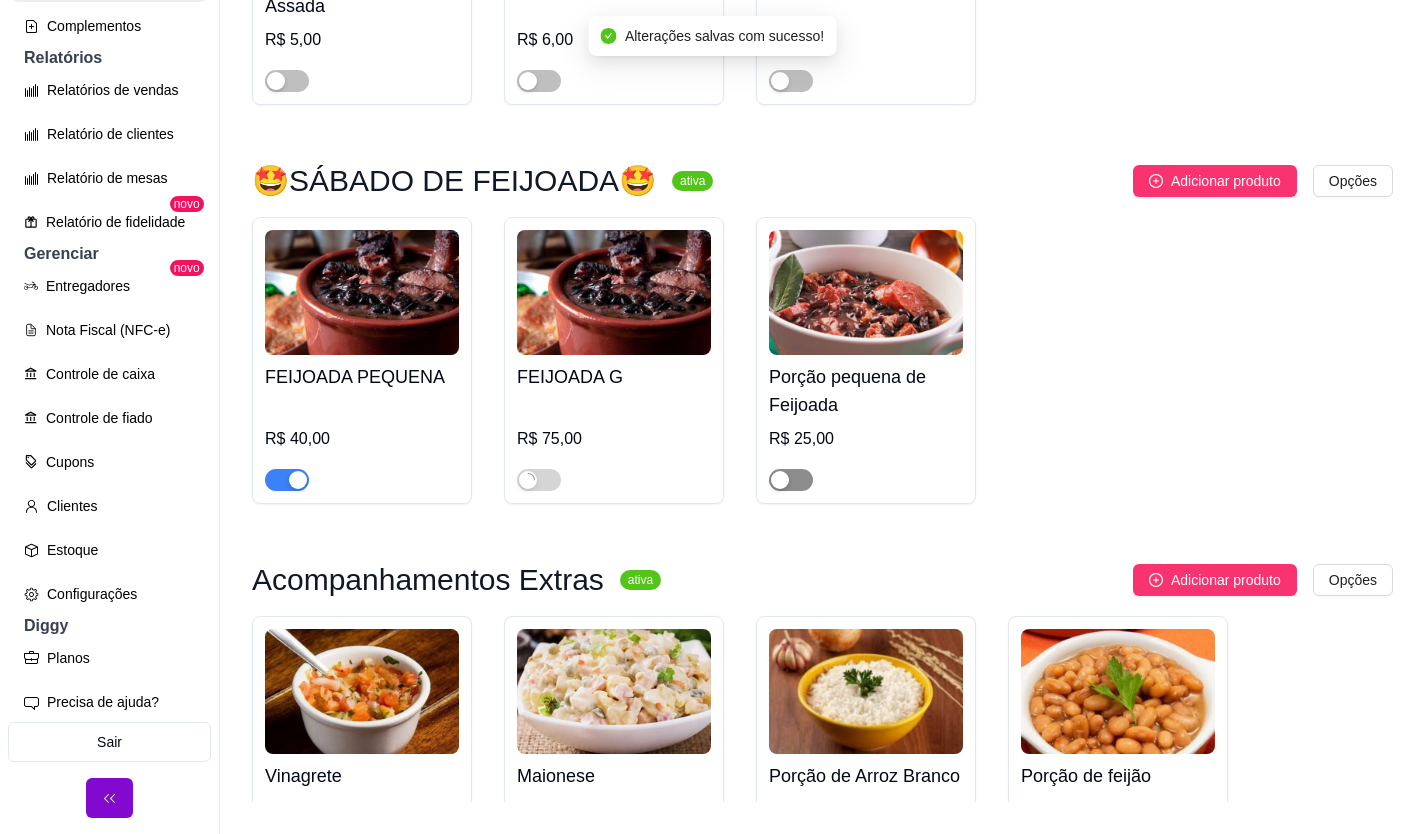 click at bounding box center (791, 480) 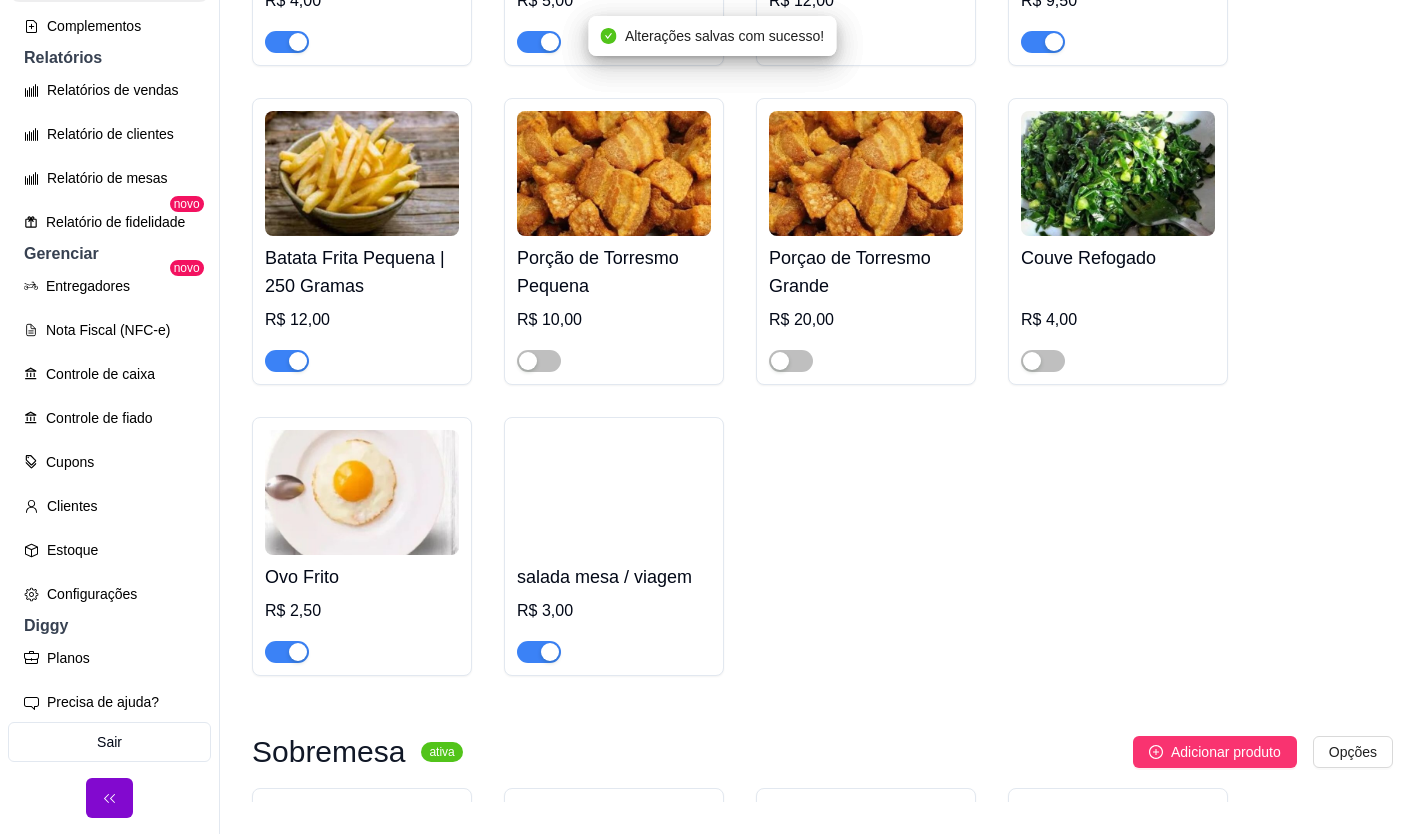 scroll, scrollTop: 6100, scrollLeft: 0, axis: vertical 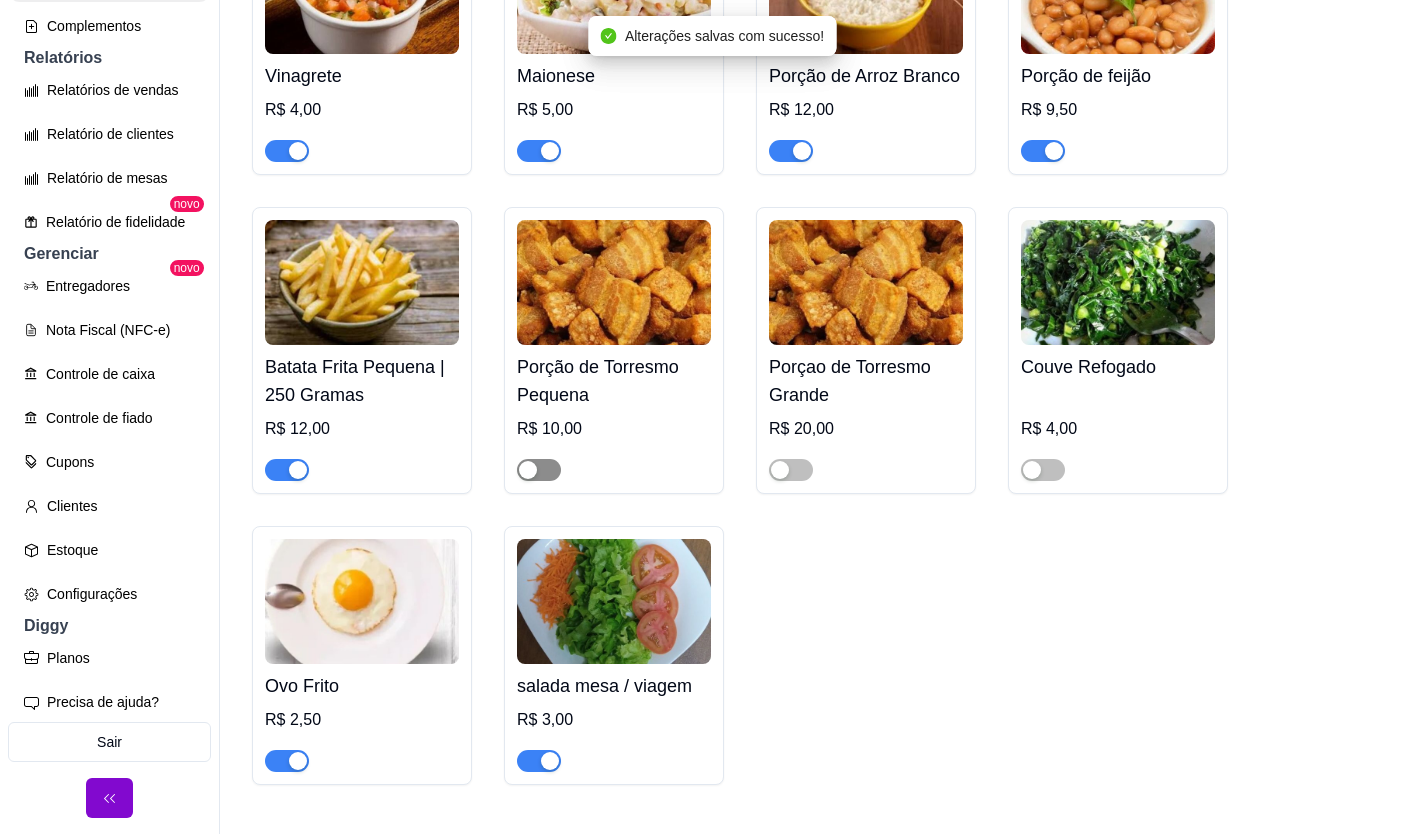 click at bounding box center (539, 470) 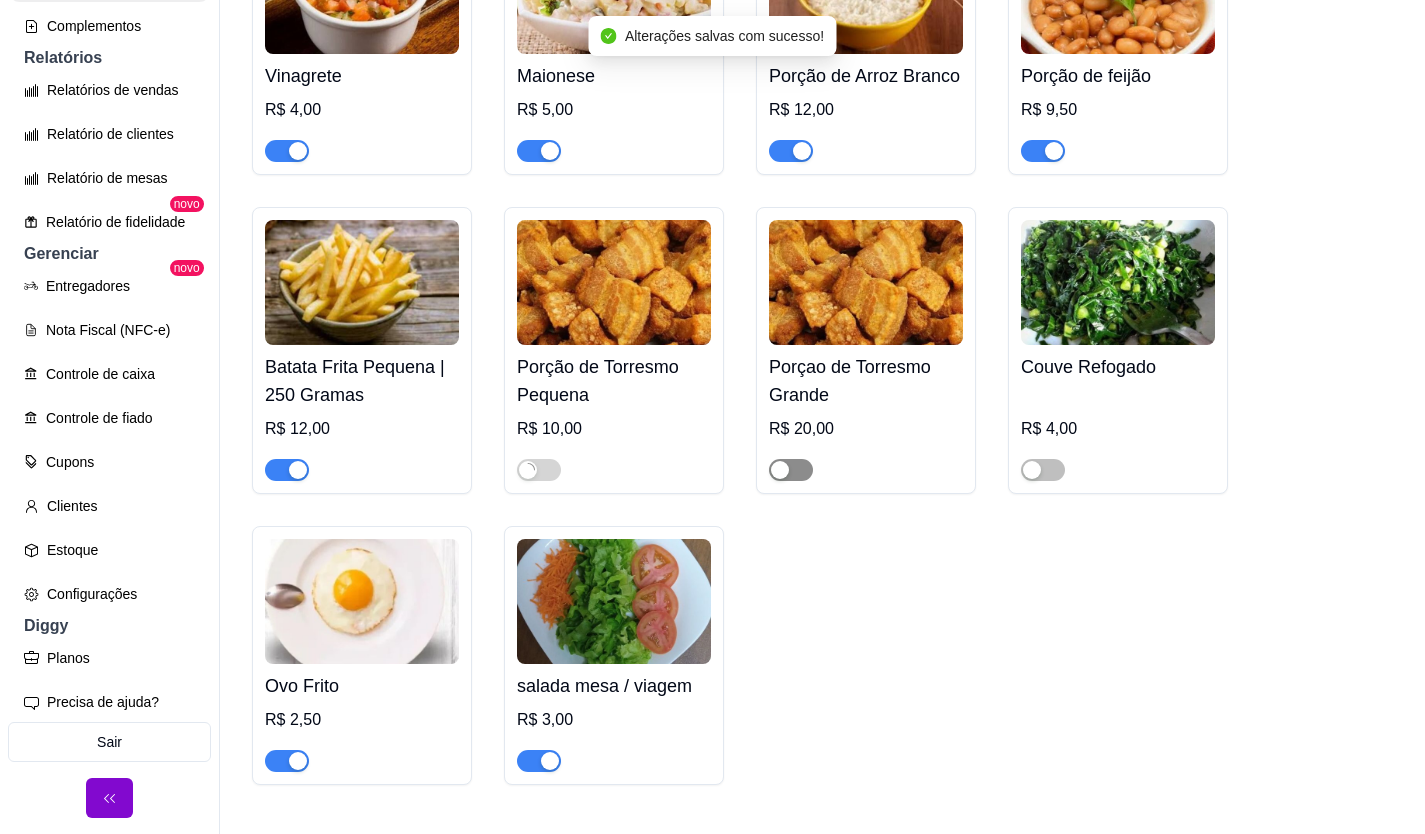 click at bounding box center [780, 470] 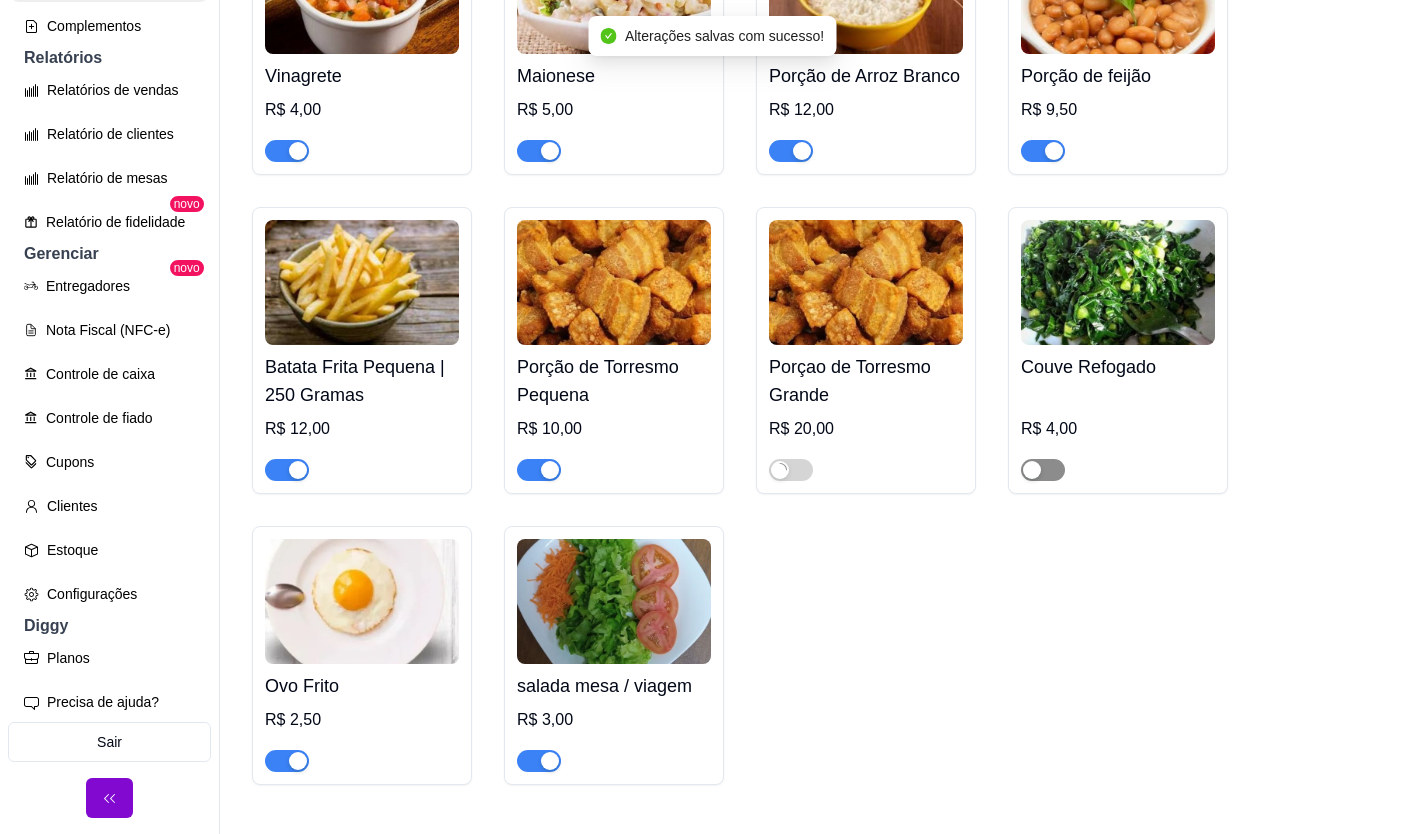 click at bounding box center (1032, 470) 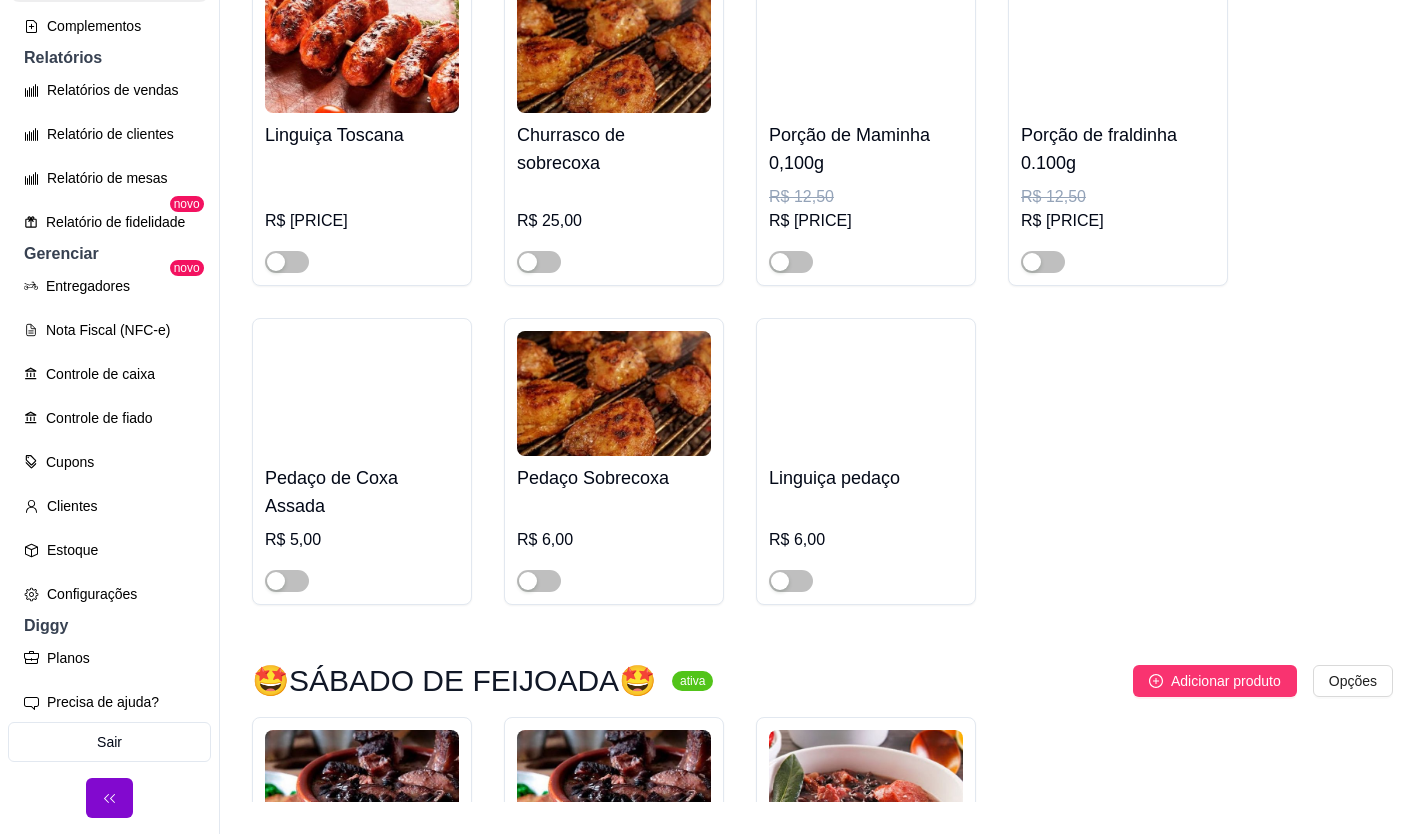 scroll, scrollTop: 4600, scrollLeft: 0, axis: vertical 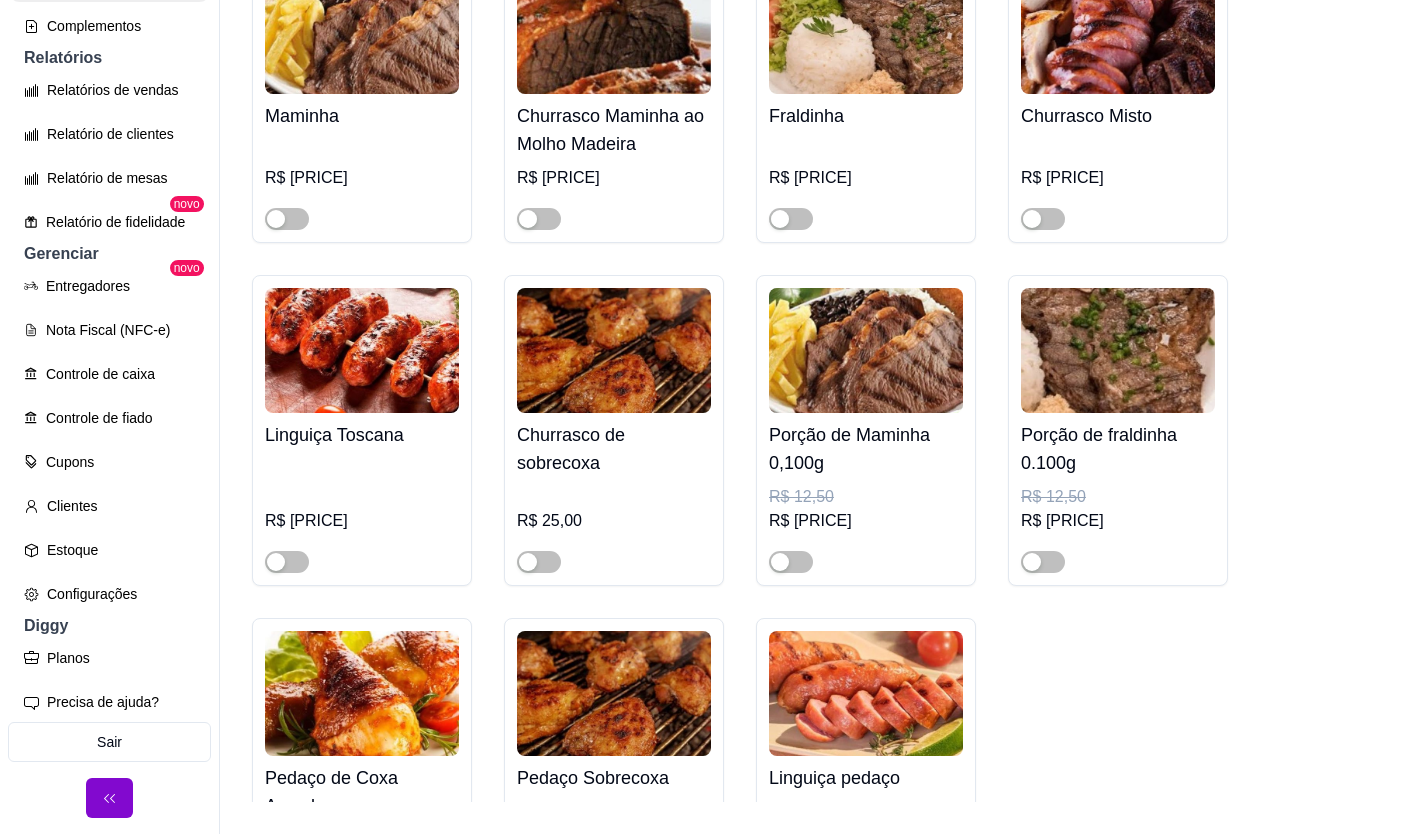 drag, startPoint x: 294, startPoint y: 569, endPoint x: 366, endPoint y: 568, distance: 72.00694 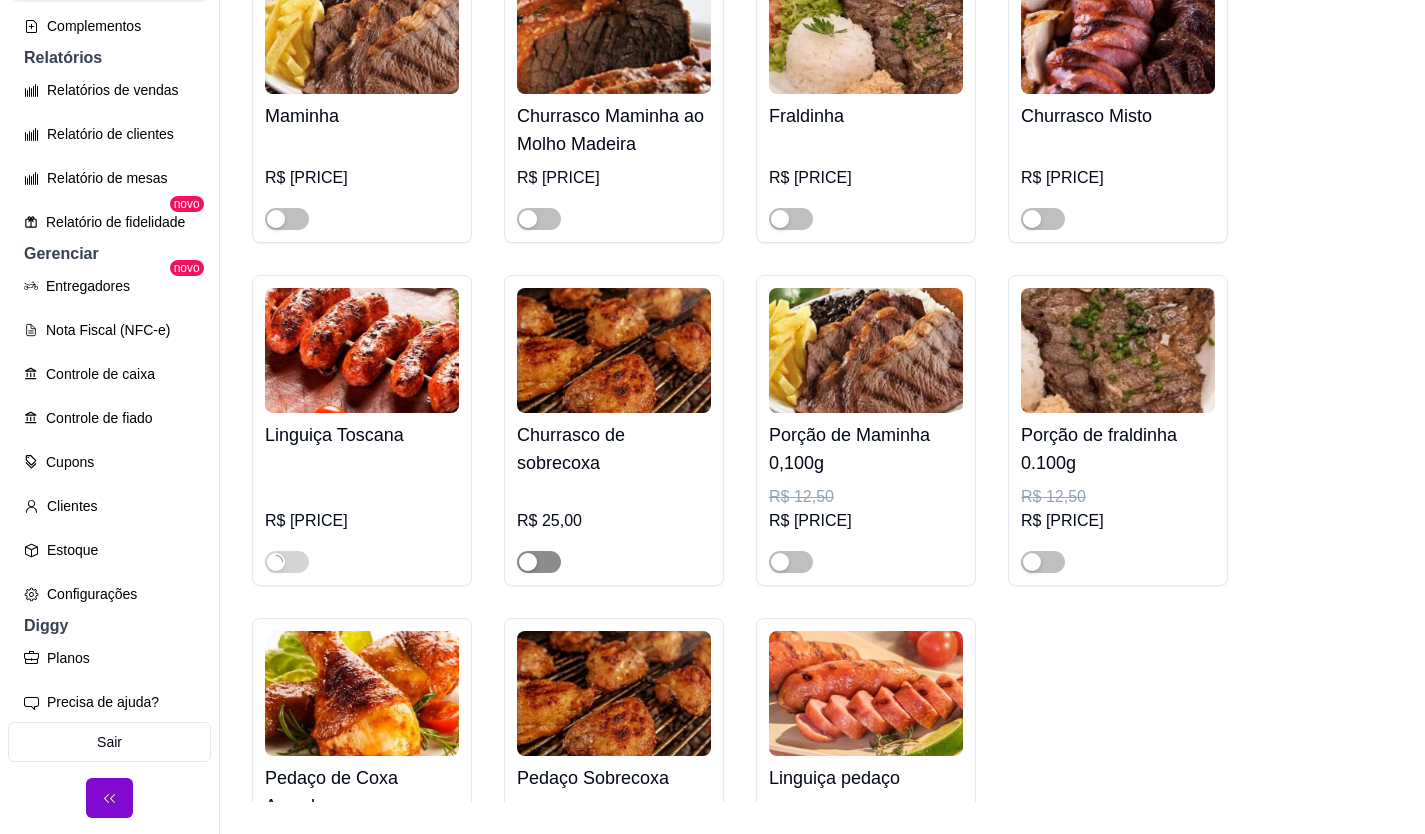 drag, startPoint x: 529, startPoint y: 582, endPoint x: 592, endPoint y: 582, distance: 63 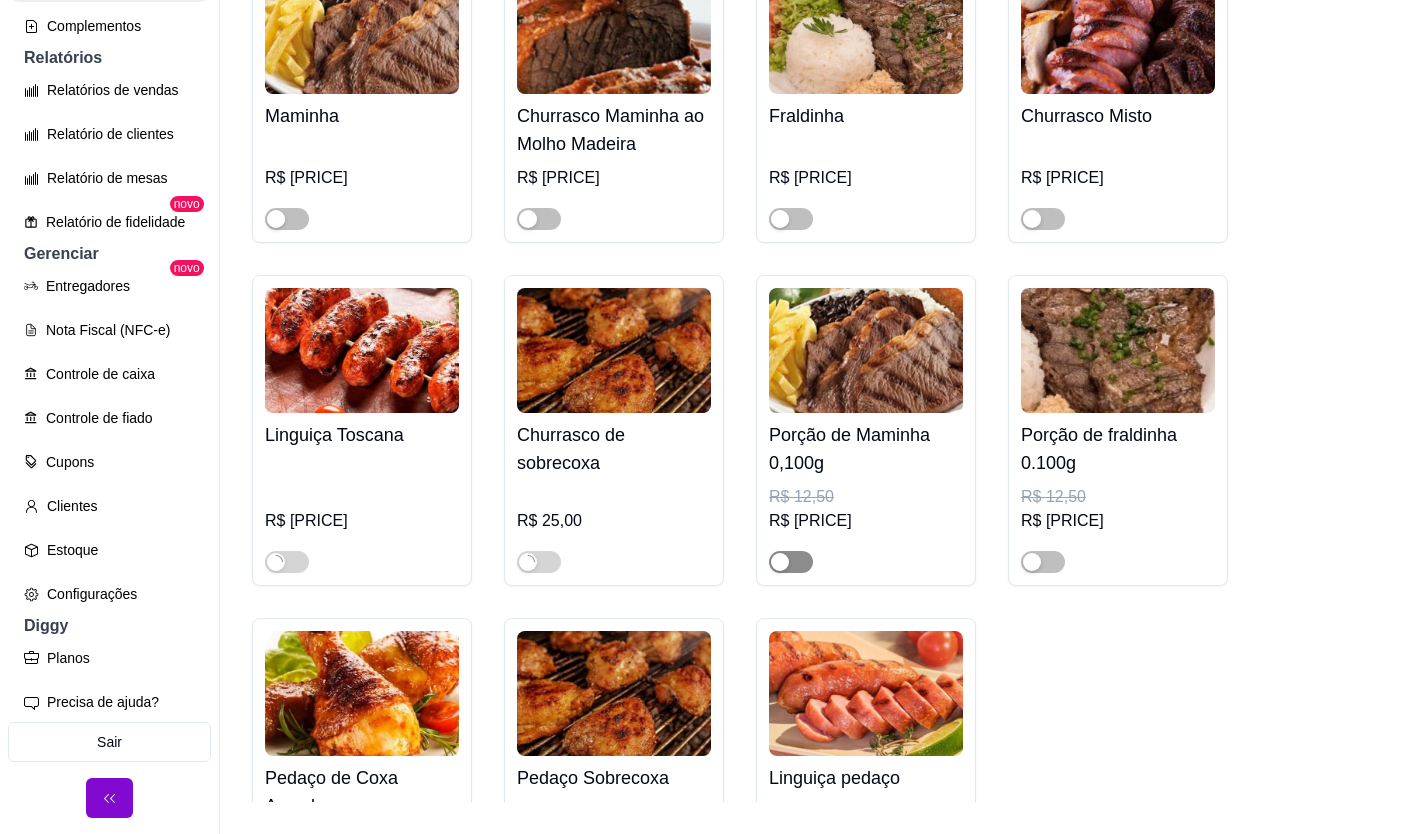 click at bounding box center [791, 562] 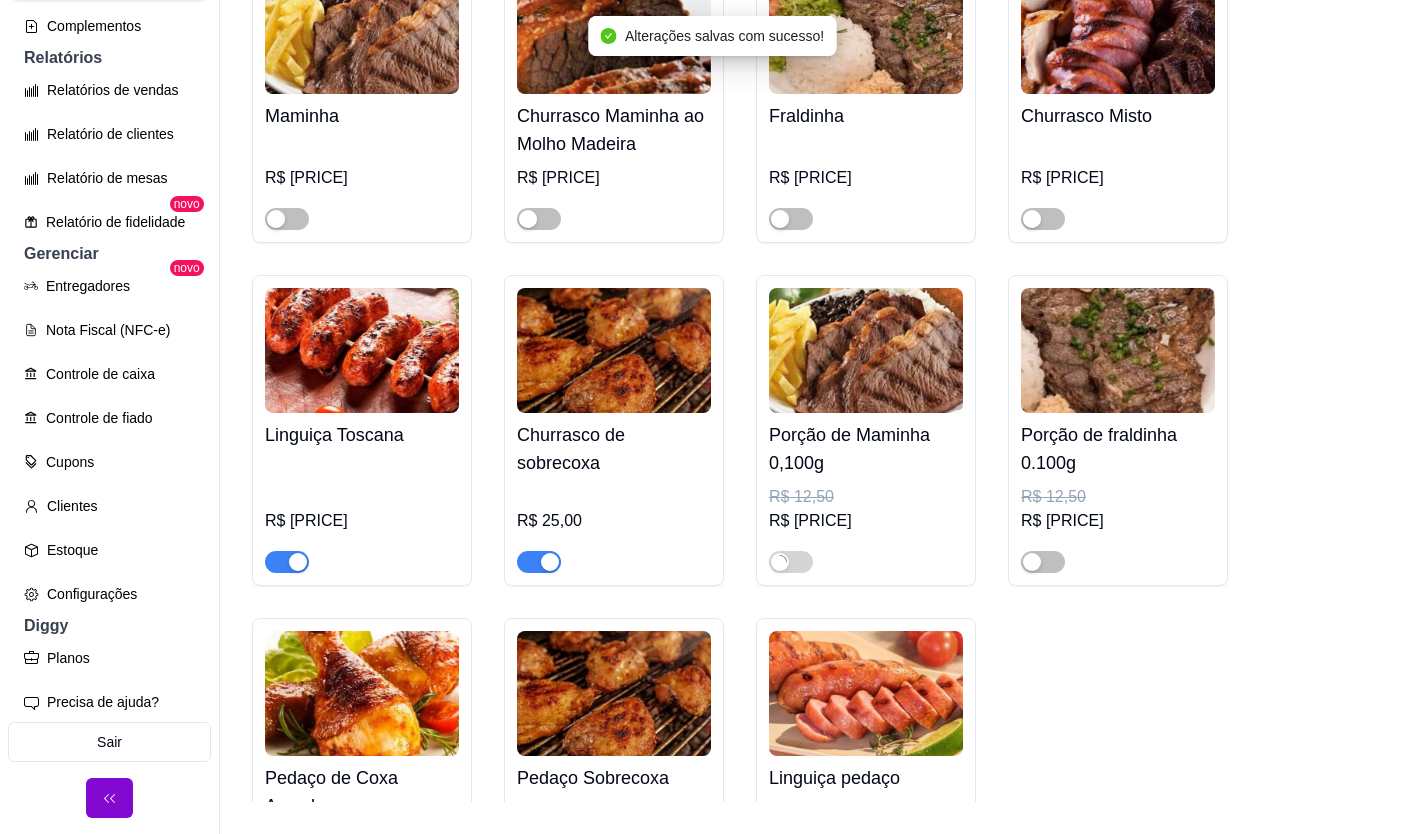 click at bounding box center (1118, 553) 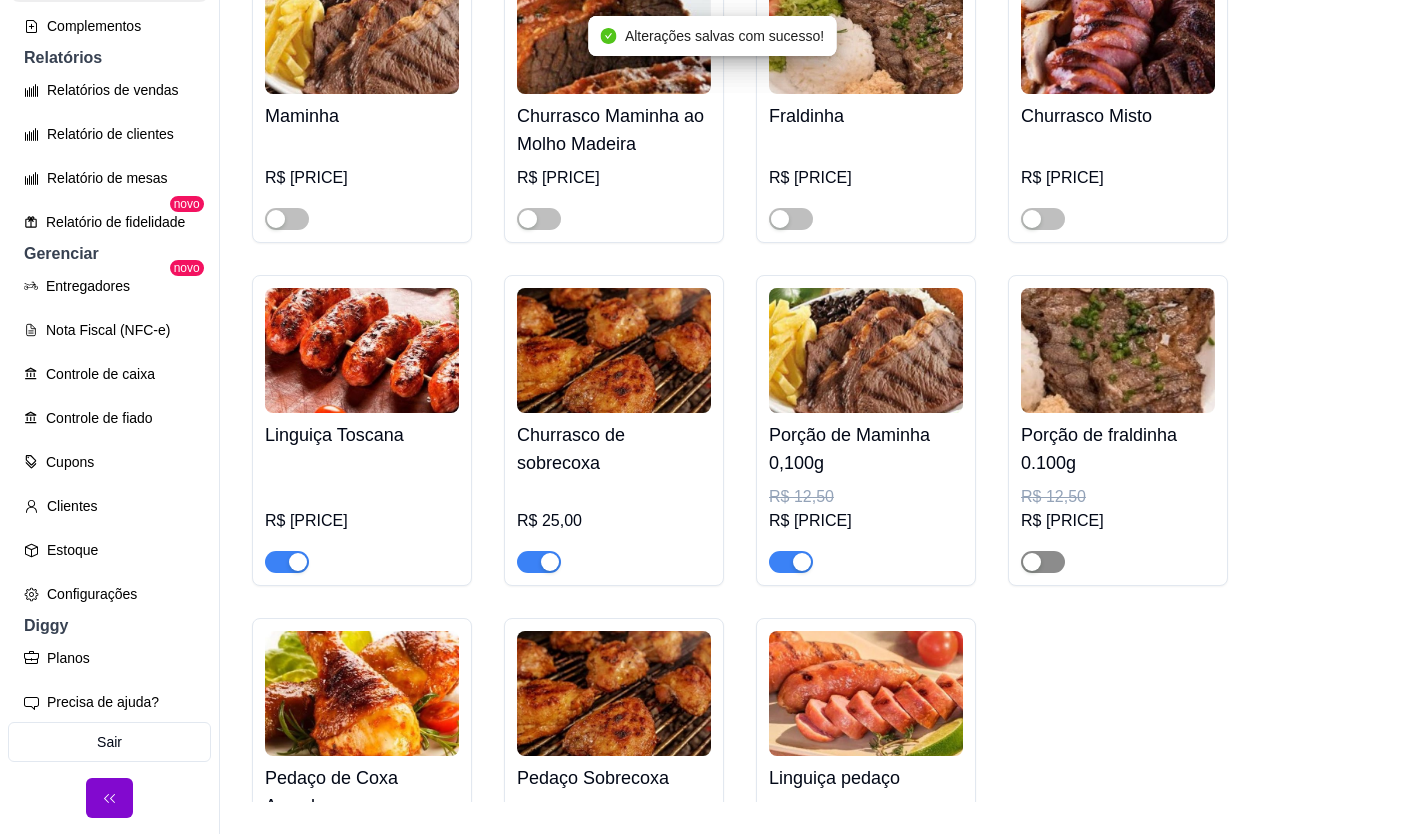 click at bounding box center (1032, 562) 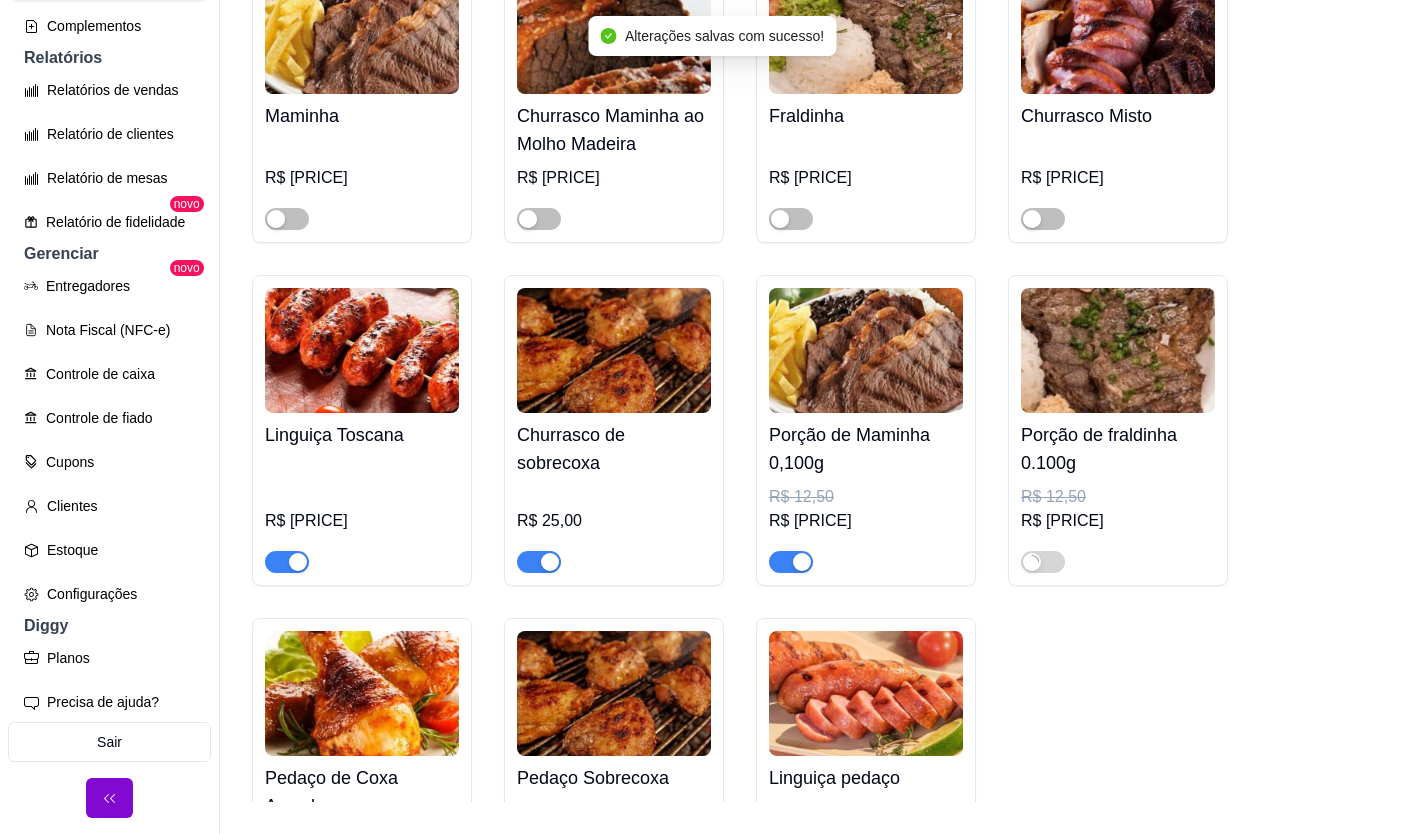 click on "Churrasco Misto R$ [PRICE]" at bounding box center [1118, 99] 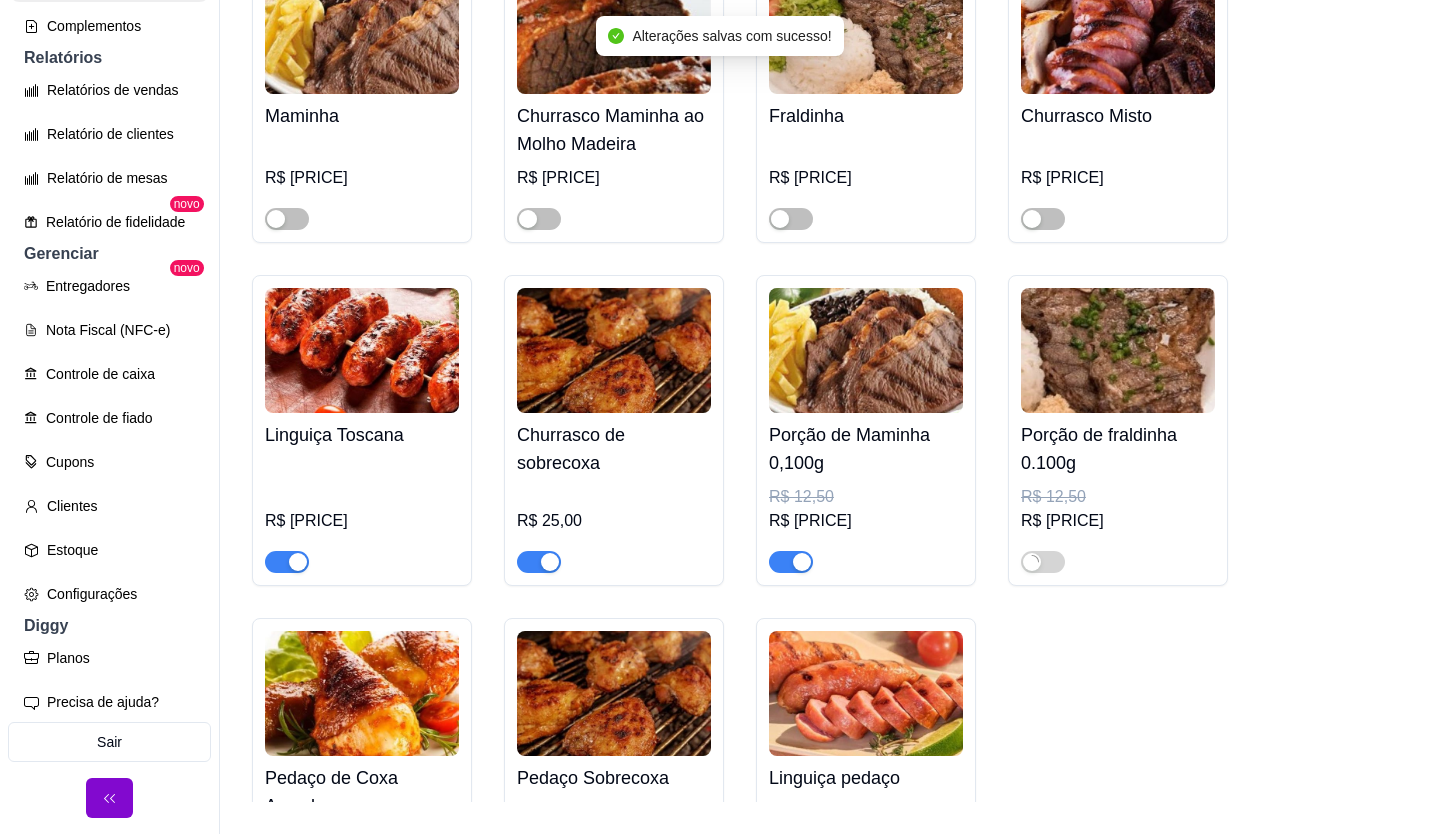type 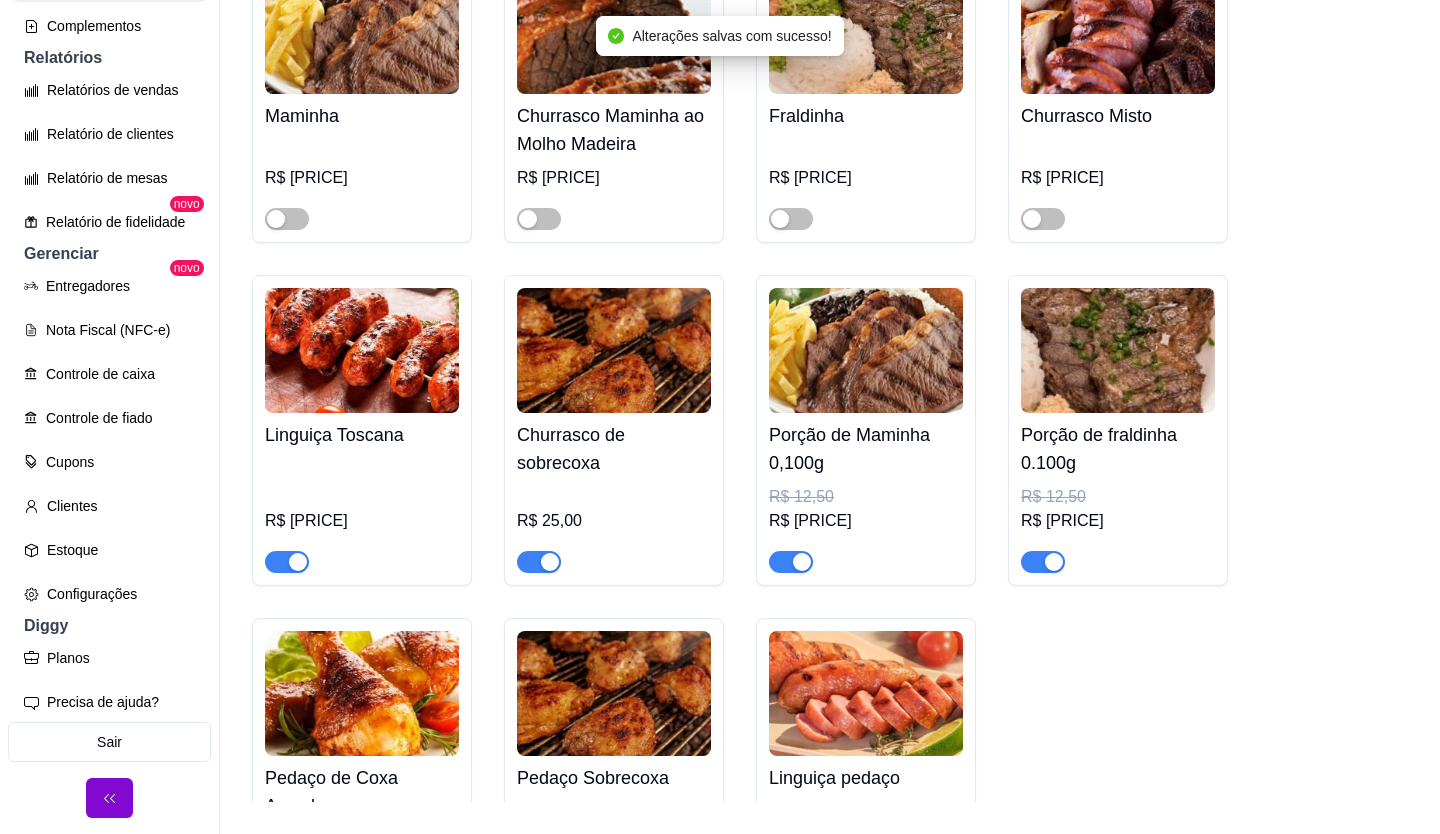 click at bounding box center [1119, 291] 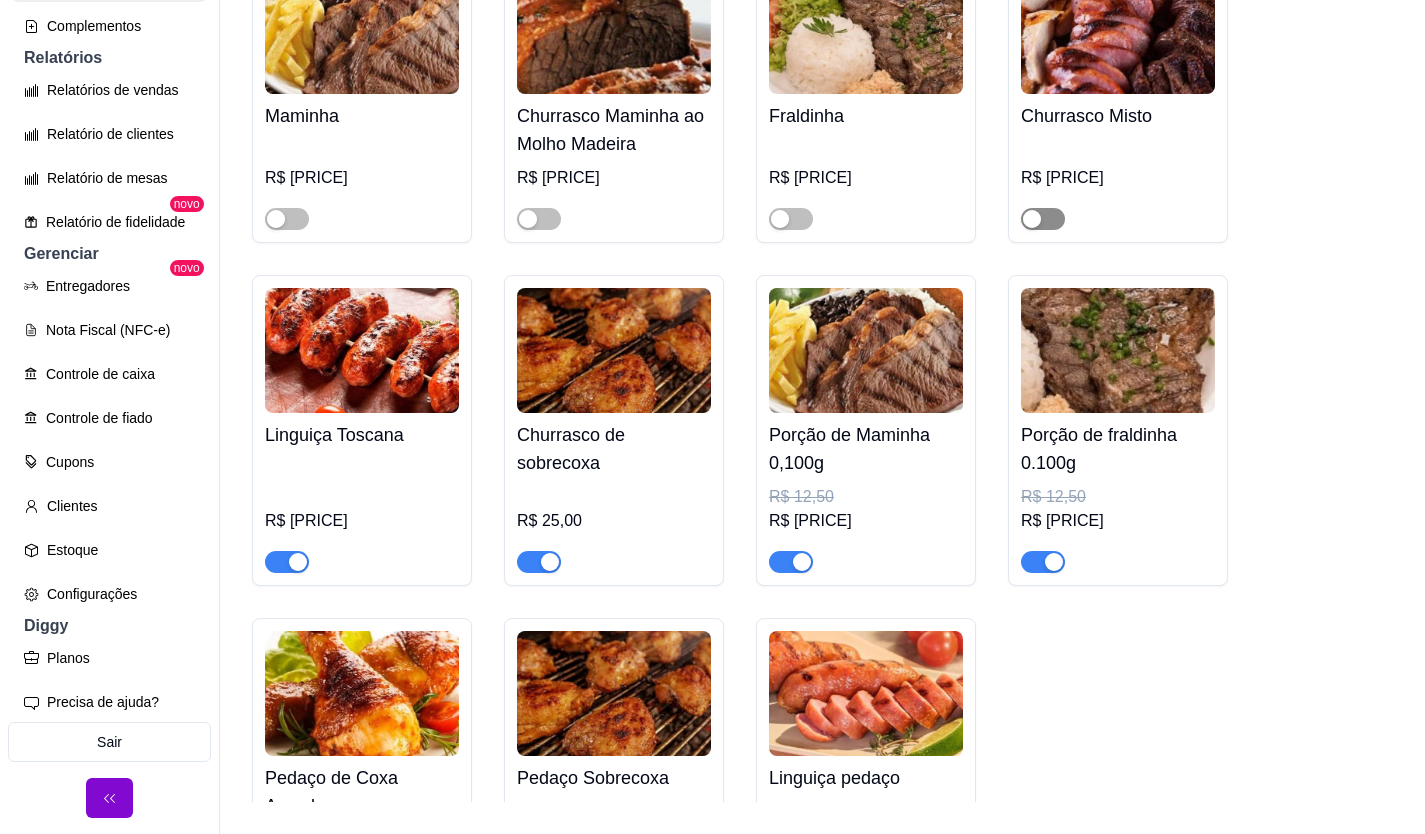 click at bounding box center [1043, 219] 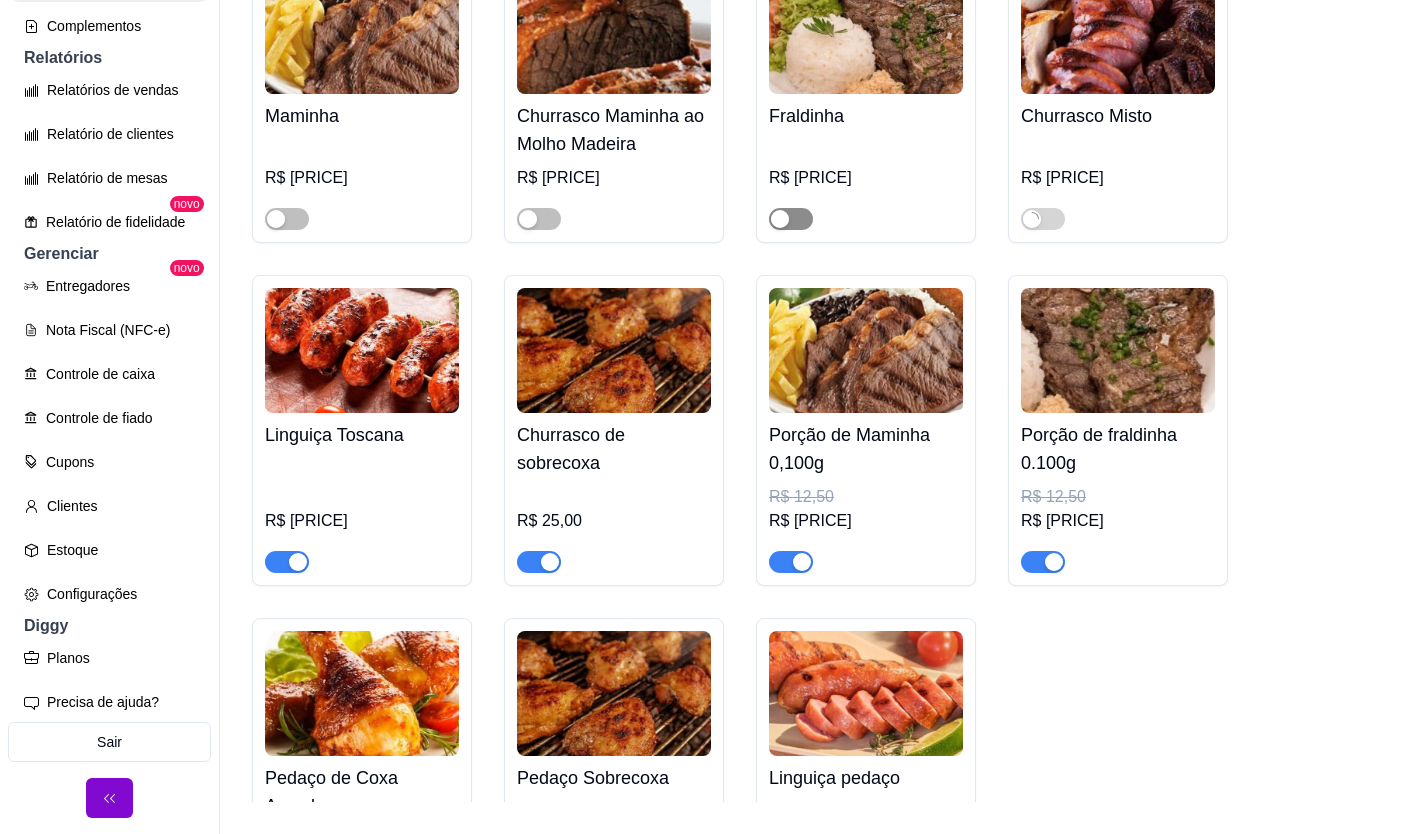 click at bounding box center (780, 219) 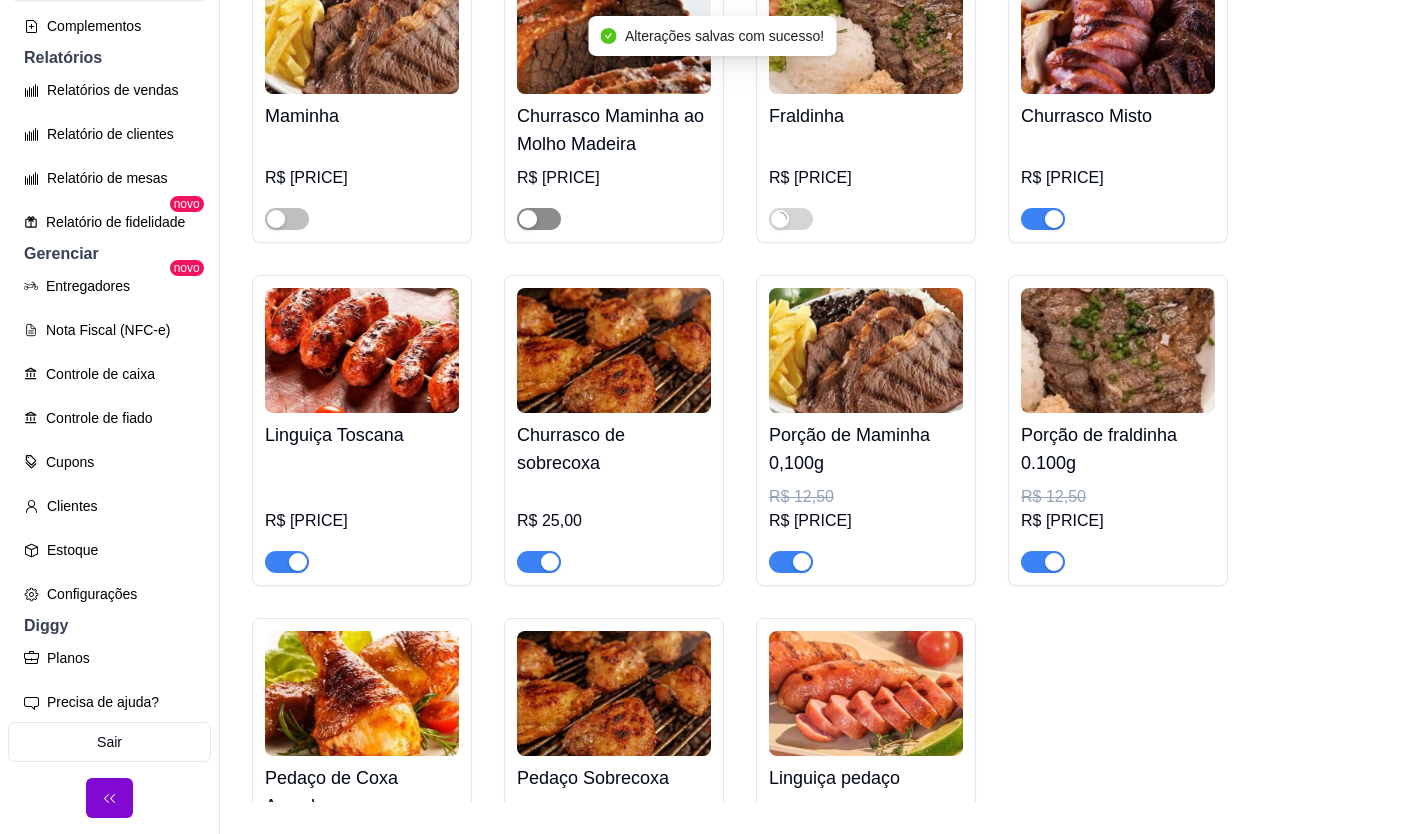click at bounding box center (539, 219) 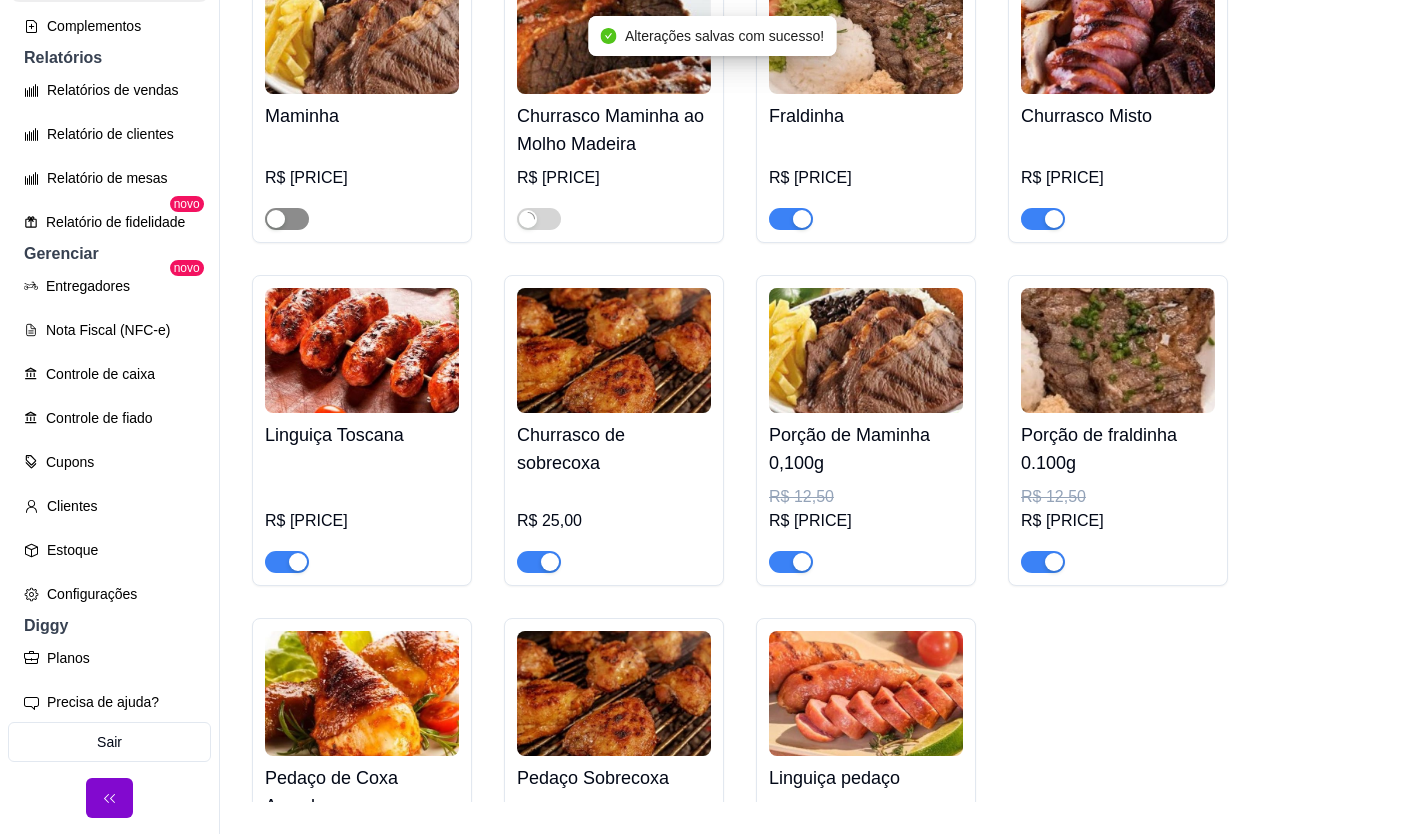 click at bounding box center [287, 219] 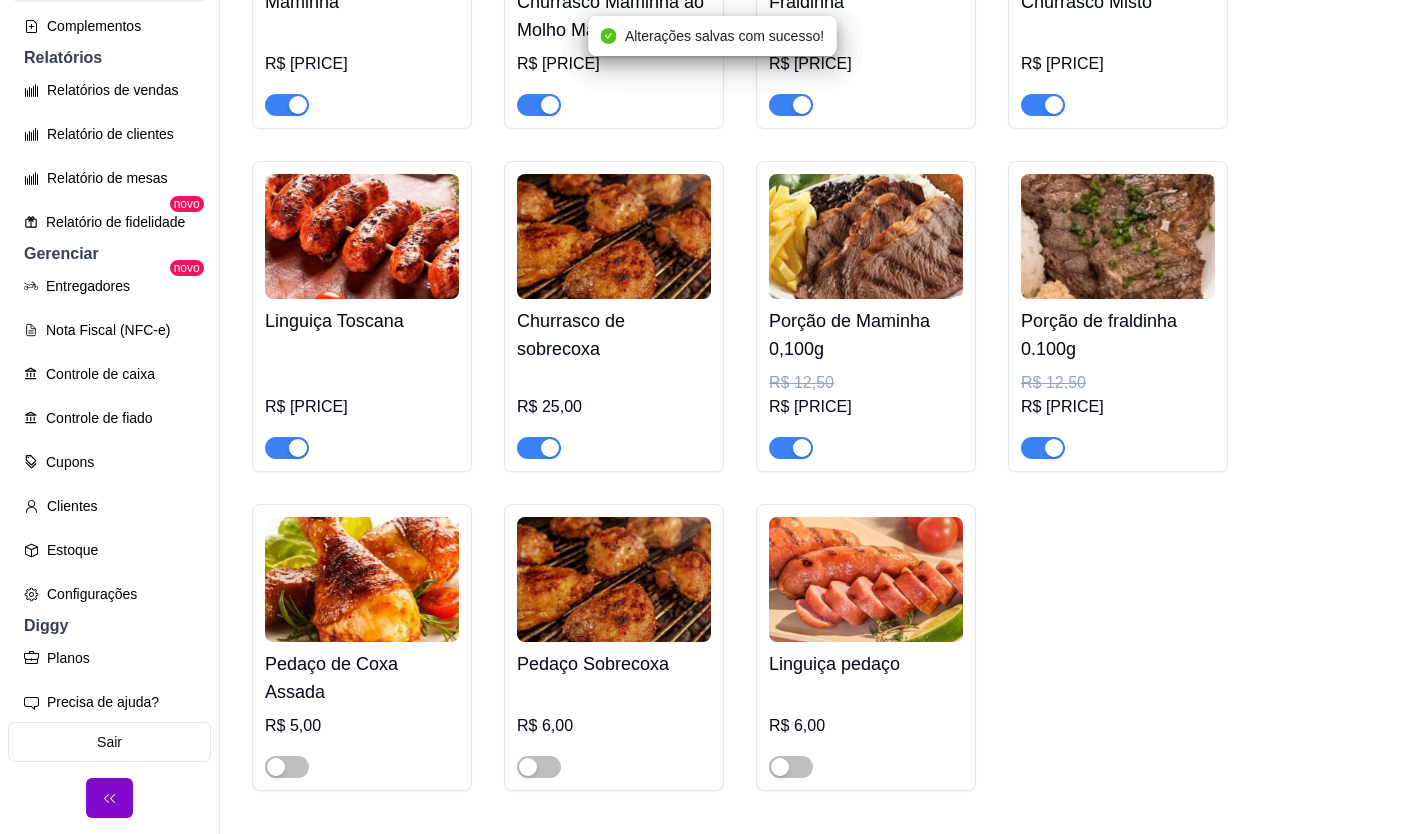 scroll, scrollTop: 4800, scrollLeft: 0, axis: vertical 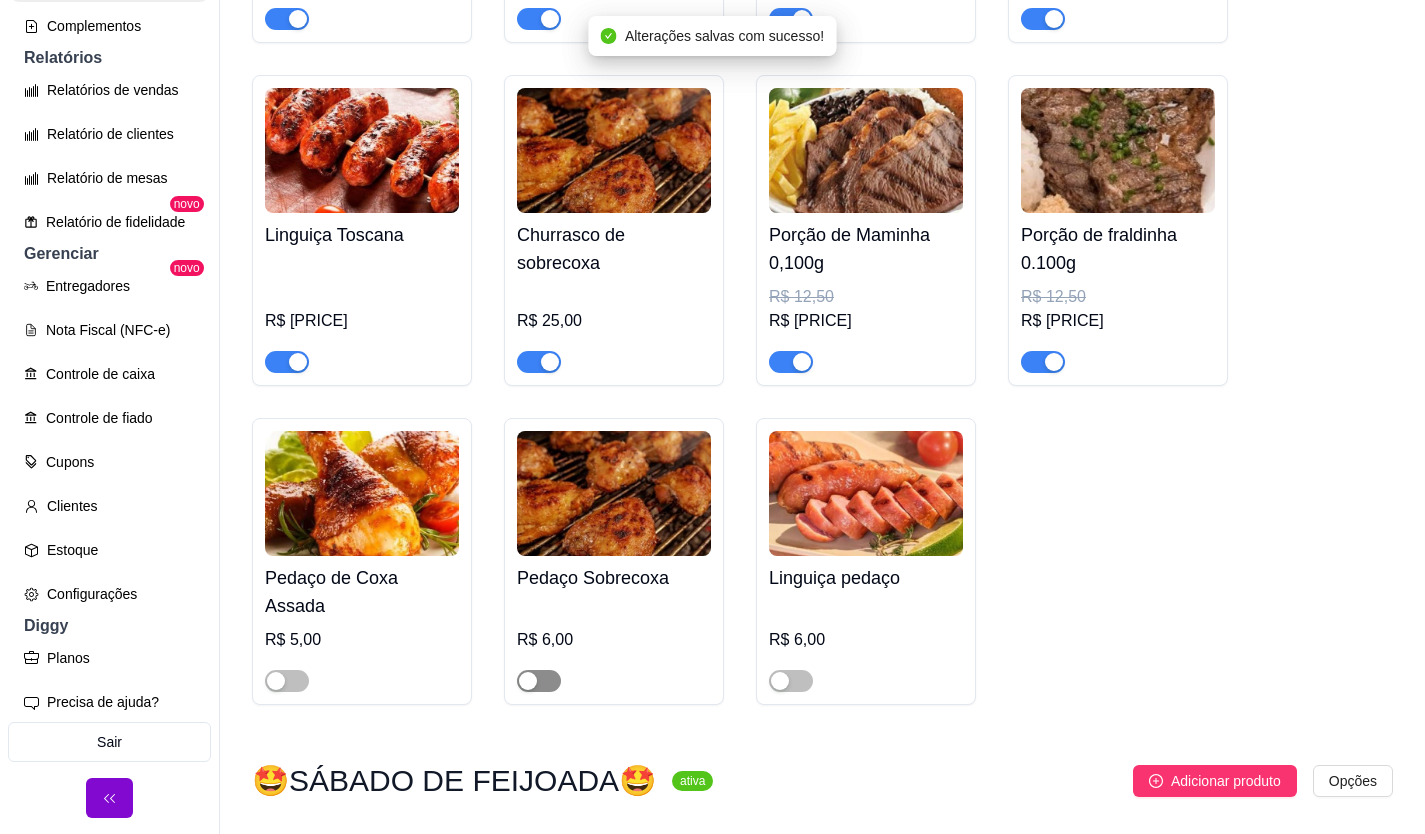 click at bounding box center [539, 681] 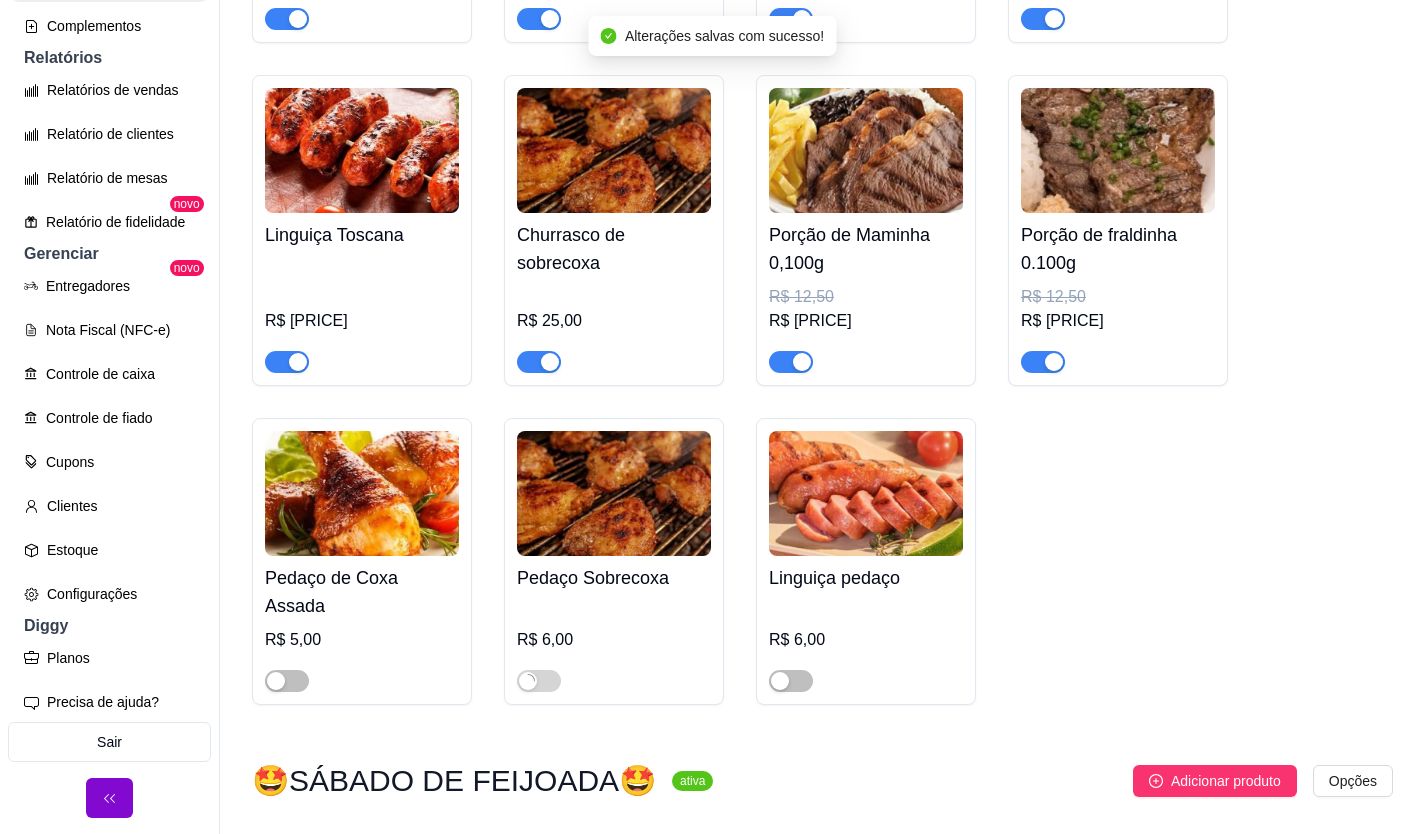 click at bounding box center [287, 681] 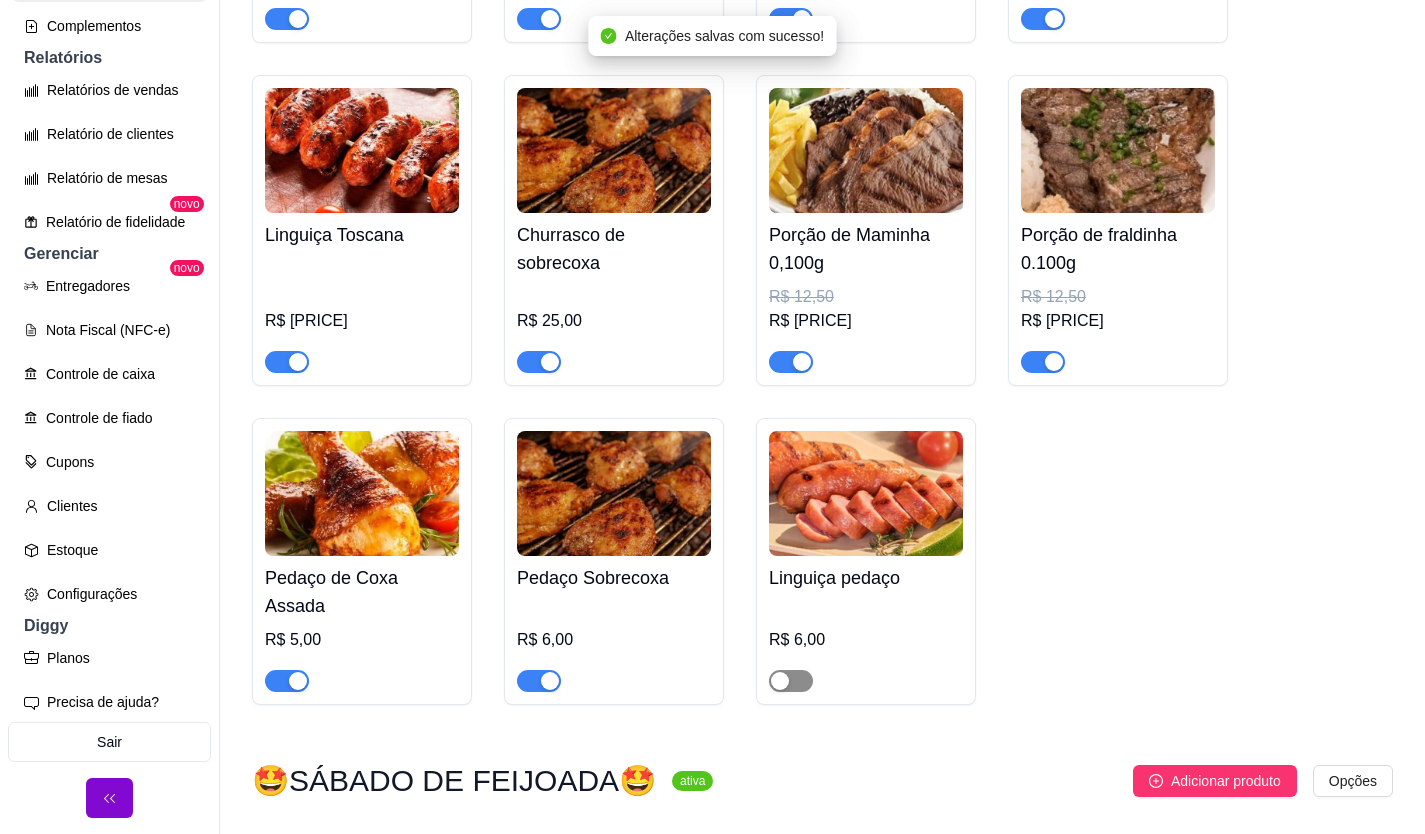 click at bounding box center (780, 681) 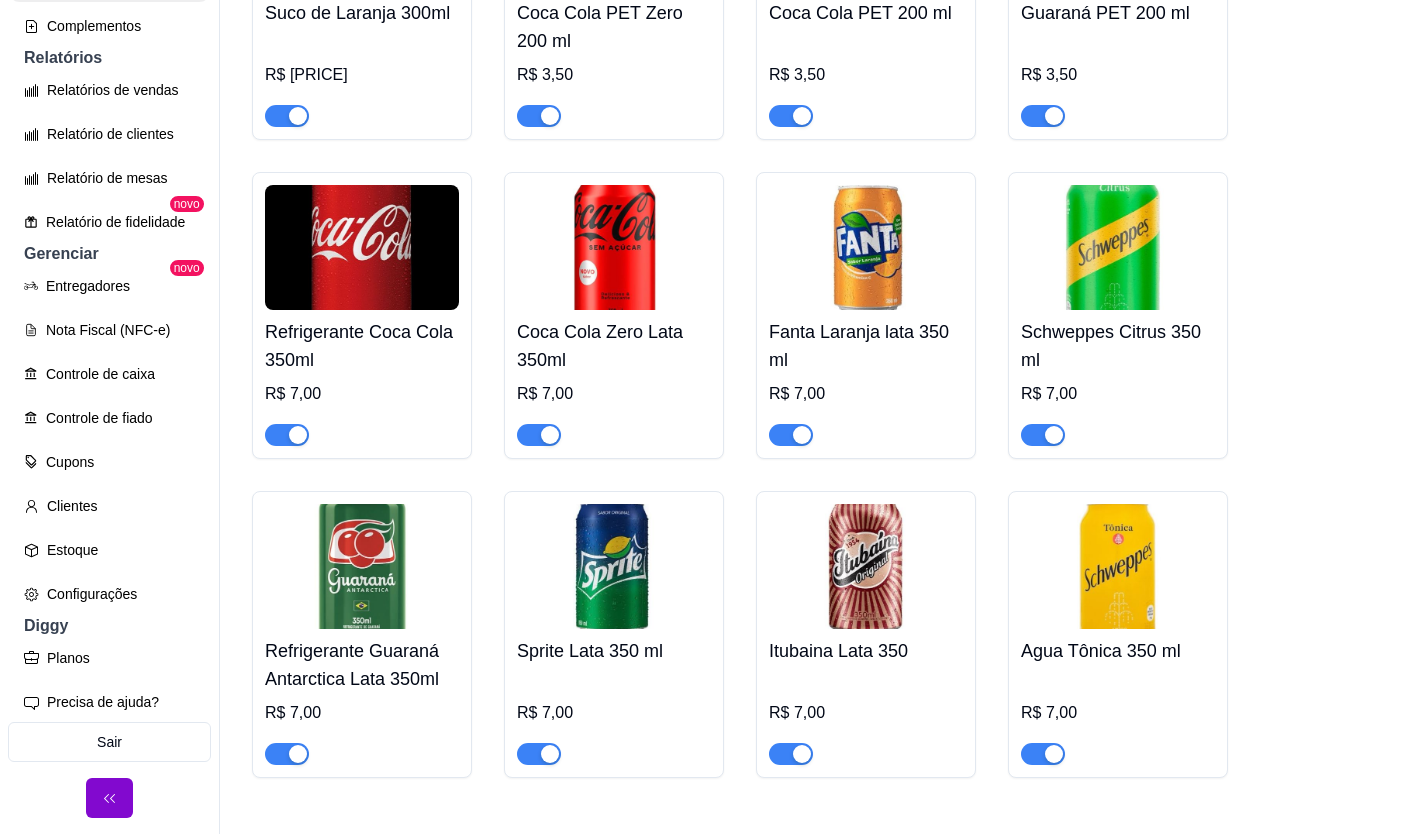 scroll, scrollTop: 7500, scrollLeft: 0, axis: vertical 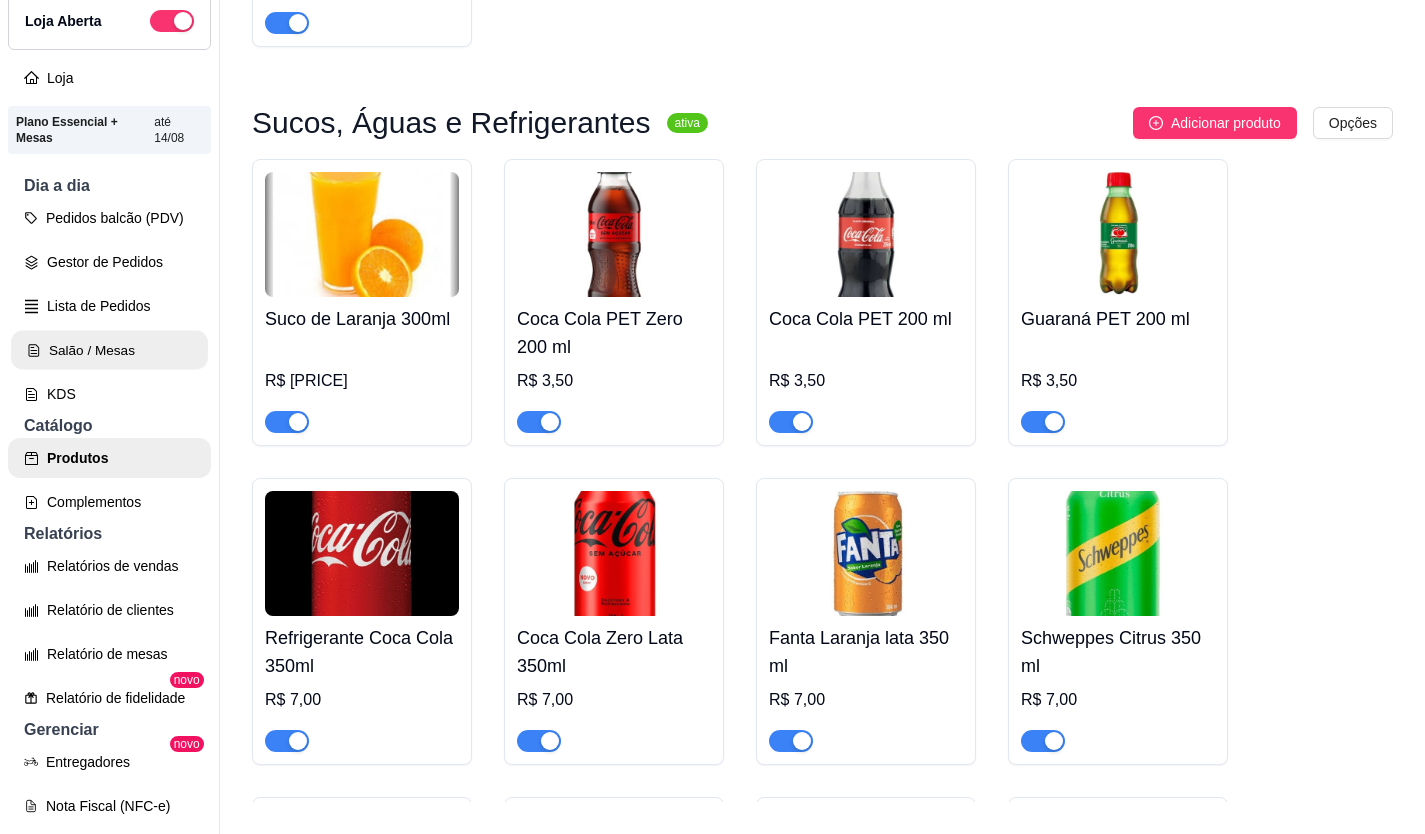 click on "Salão / Mesas" at bounding box center [109, 350] 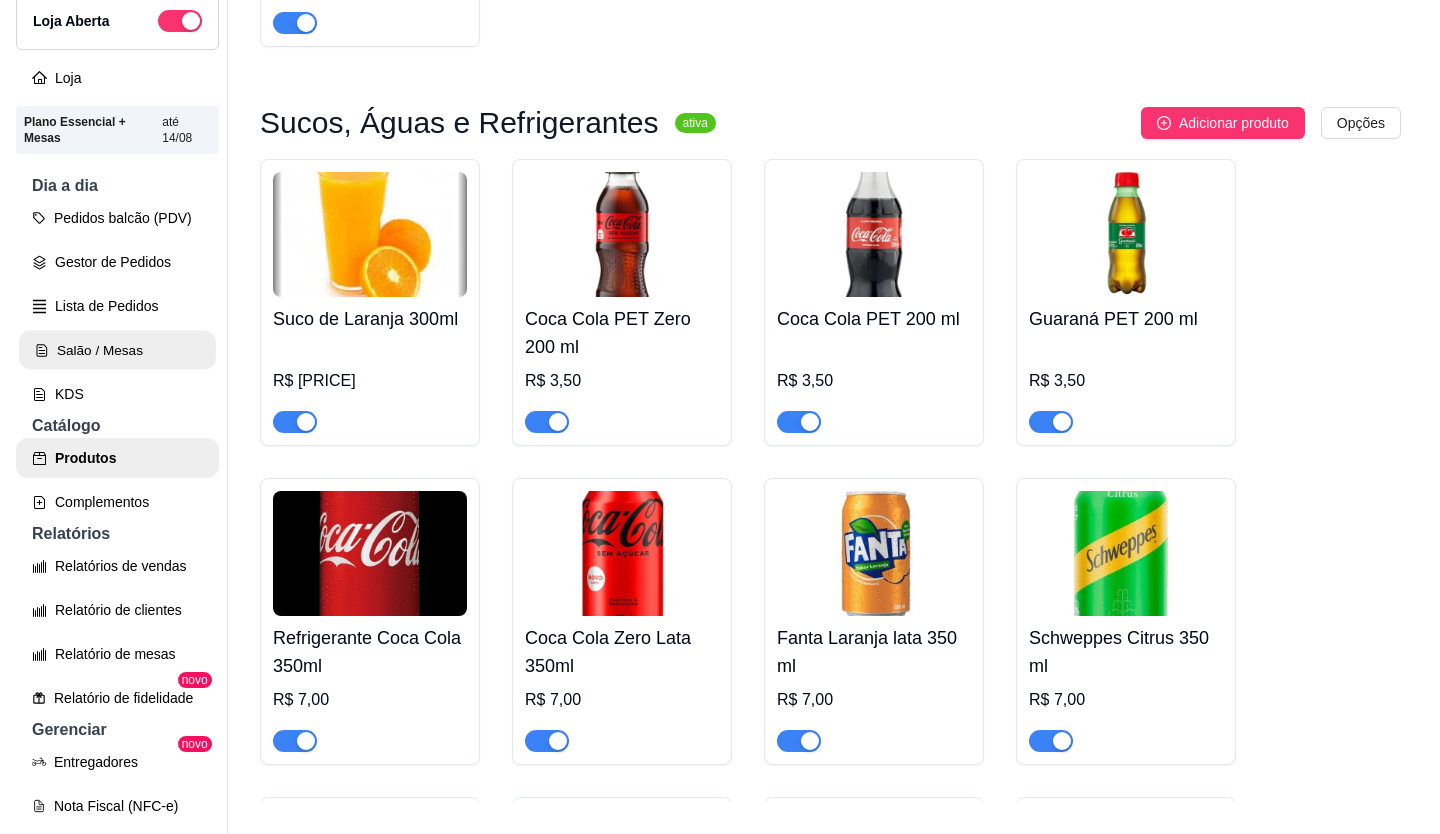 scroll, scrollTop: 0, scrollLeft: 0, axis: both 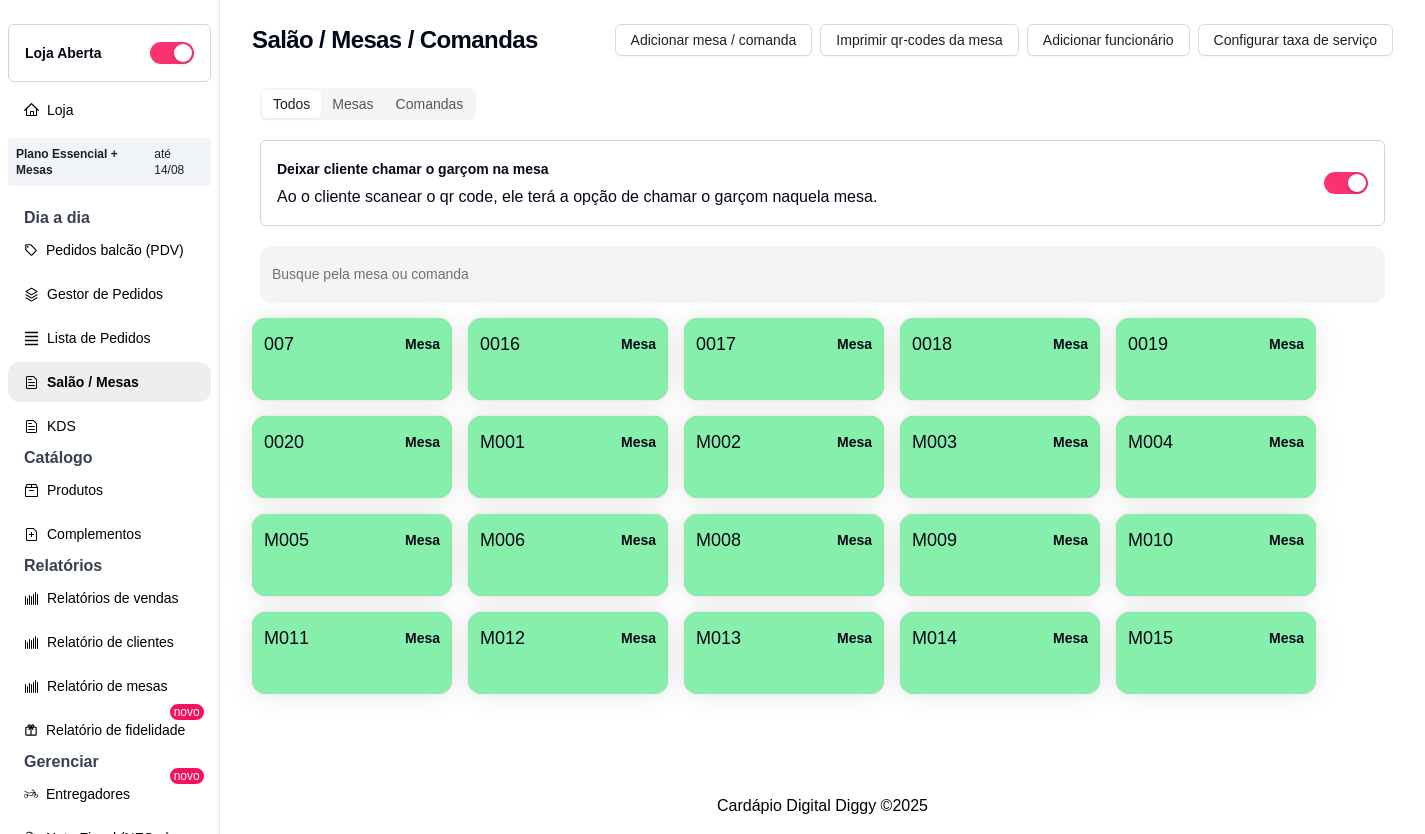 click on "M014 Mesa" at bounding box center [1000, 638] 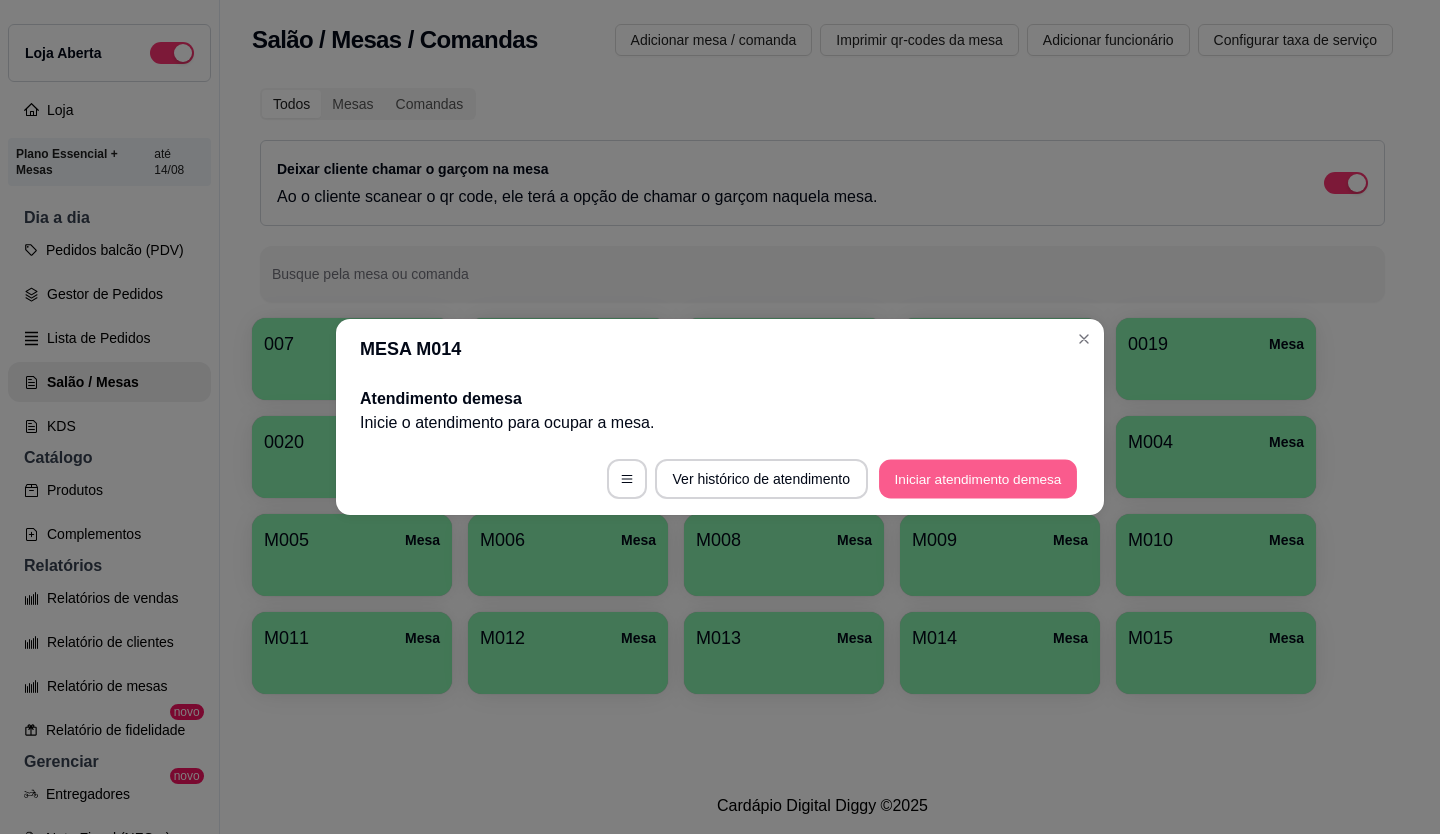 click on "Iniciar atendimento de  mesa" at bounding box center (978, 479) 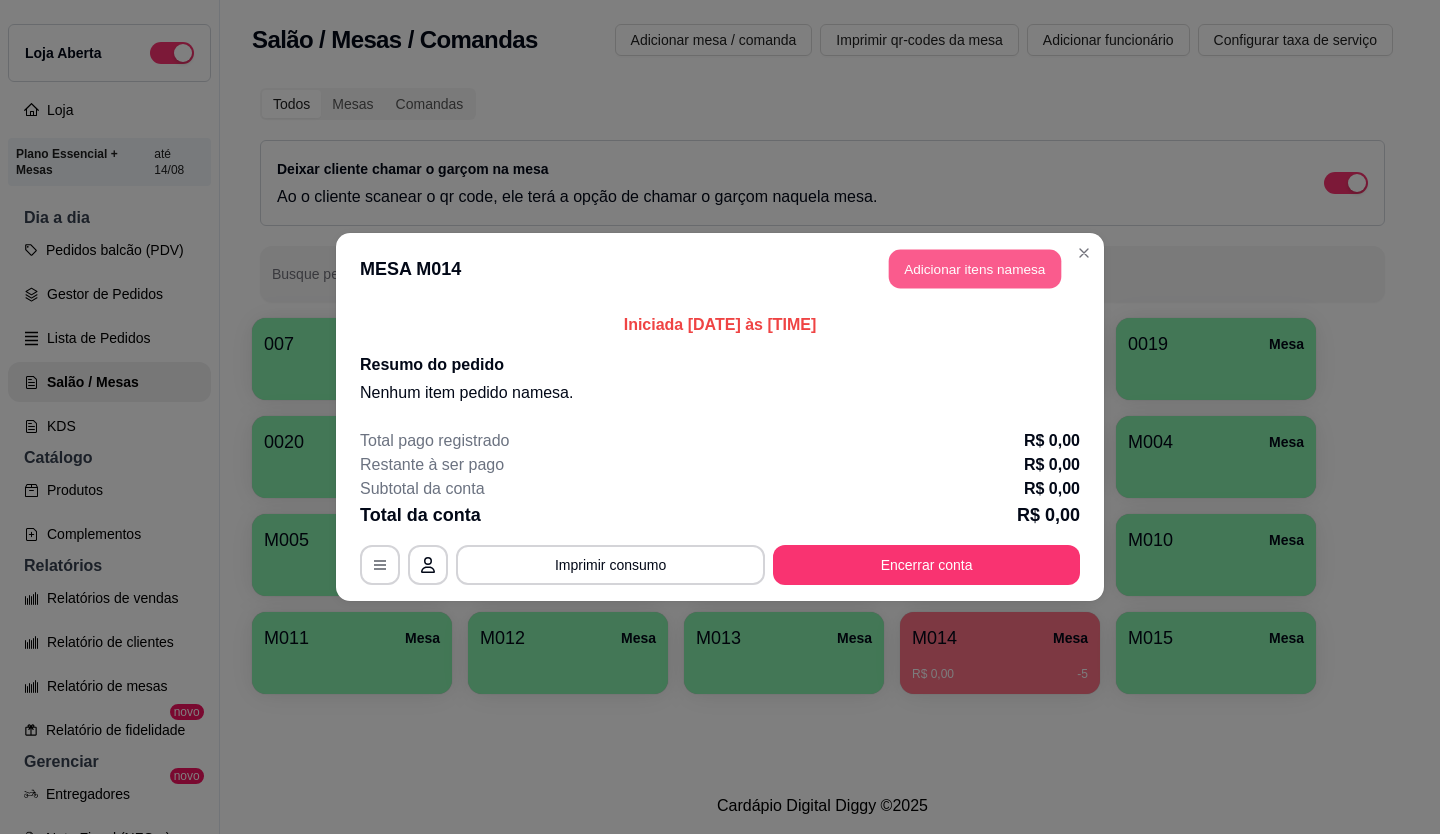 click on "Adicionar itens na  mesa" at bounding box center [975, 269] 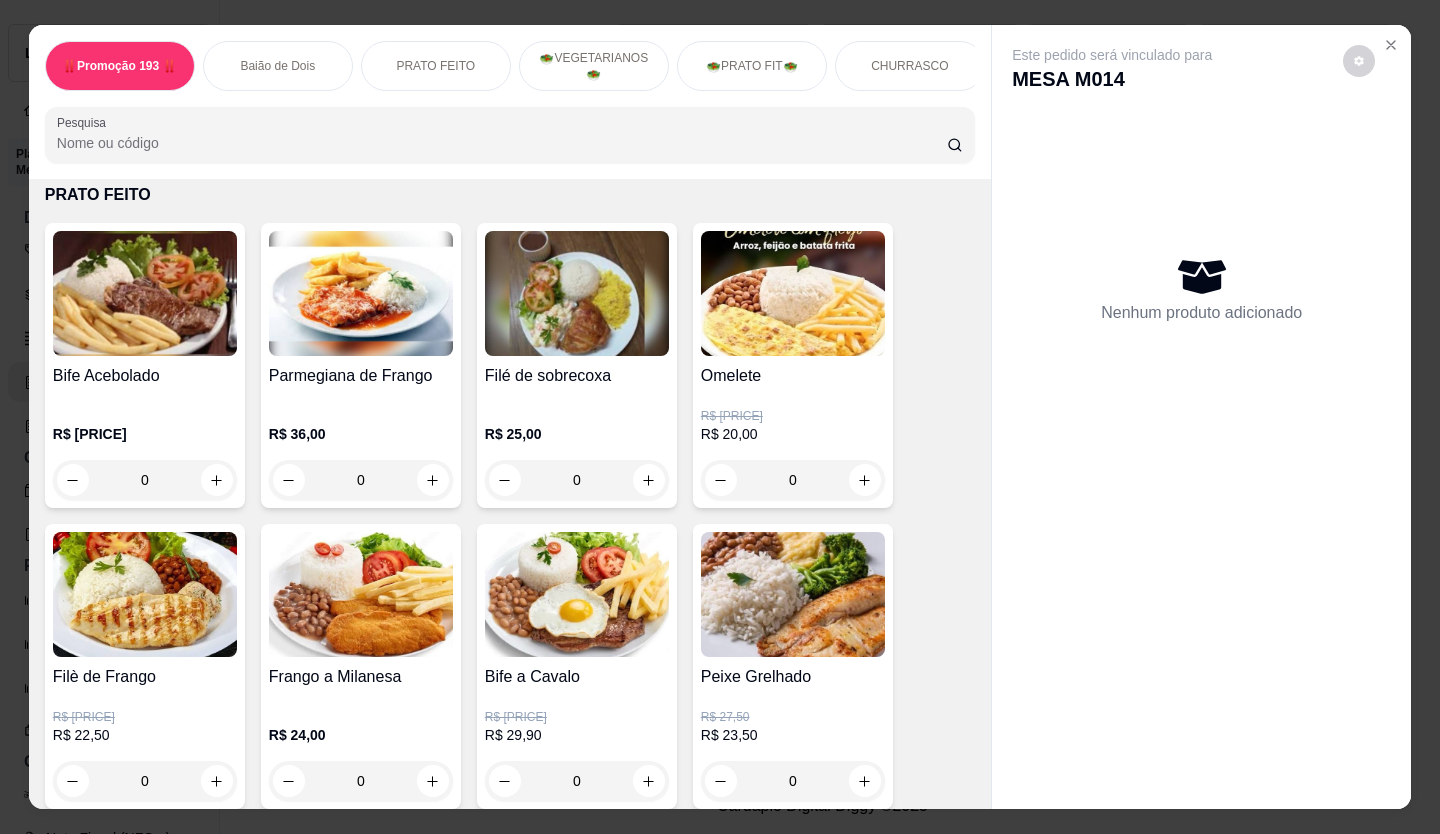 scroll, scrollTop: 900, scrollLeft: 0, axis: vertical 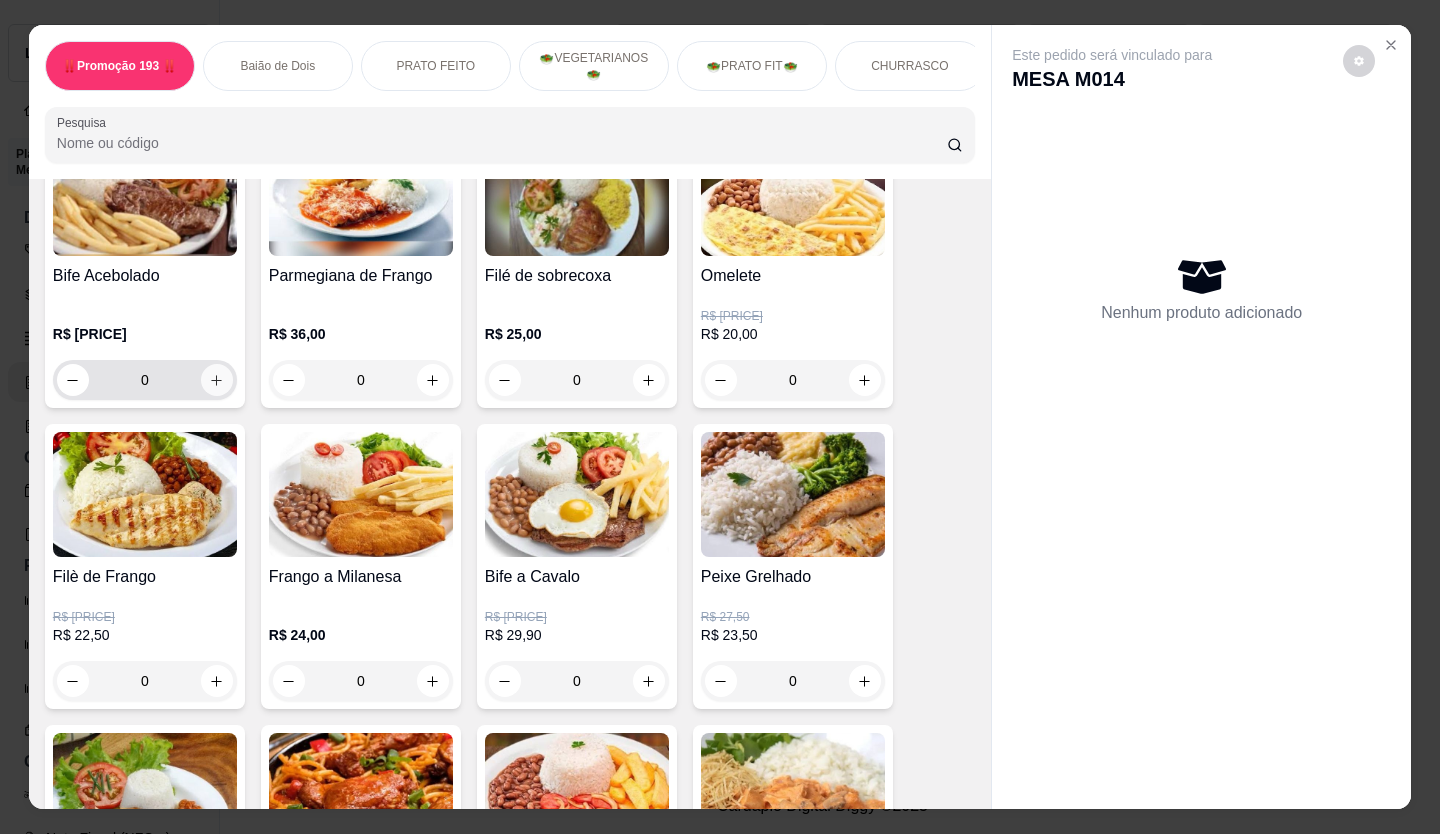 click 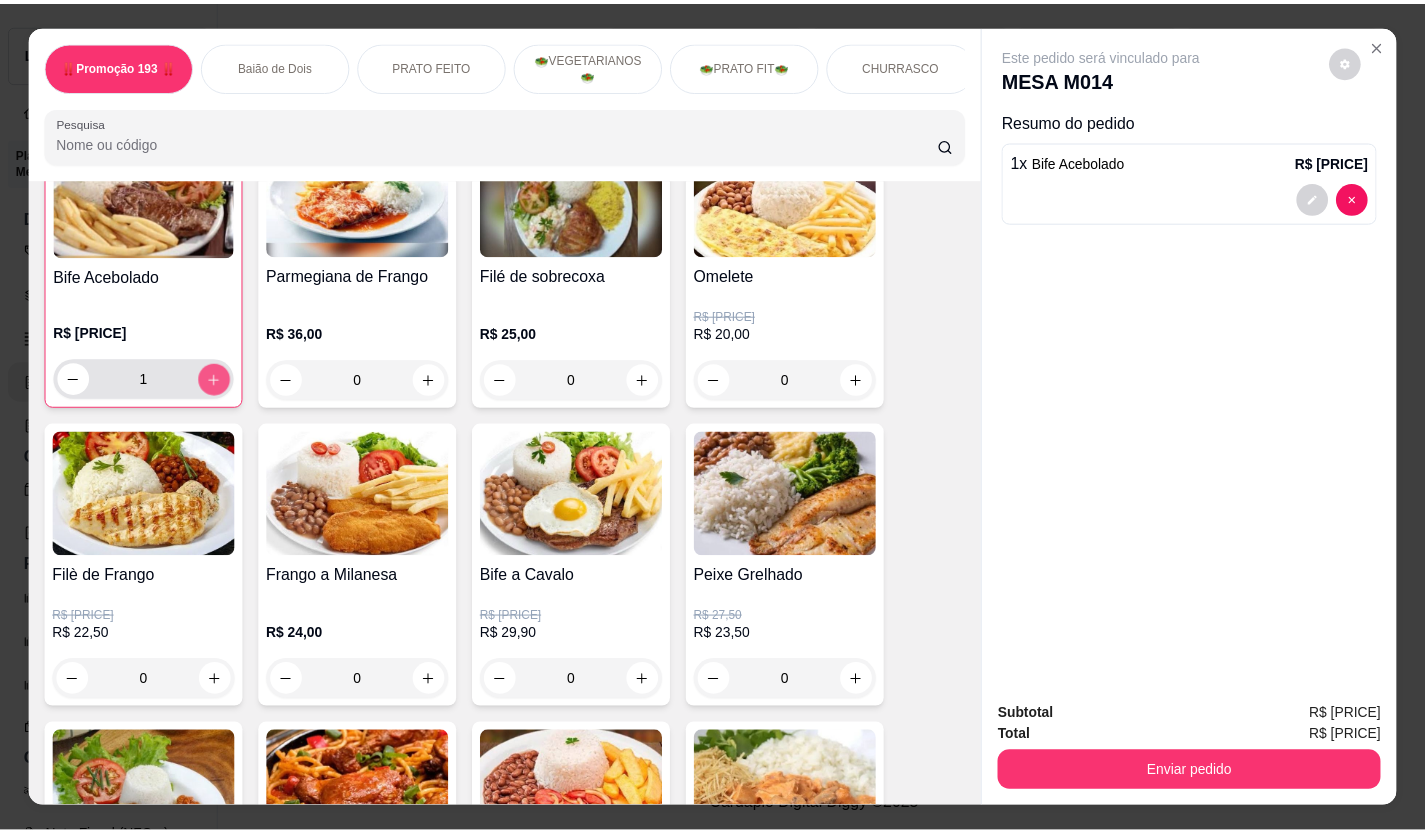 scroll, scrollTop: 901, scrollLeft: 0, axis: vertical 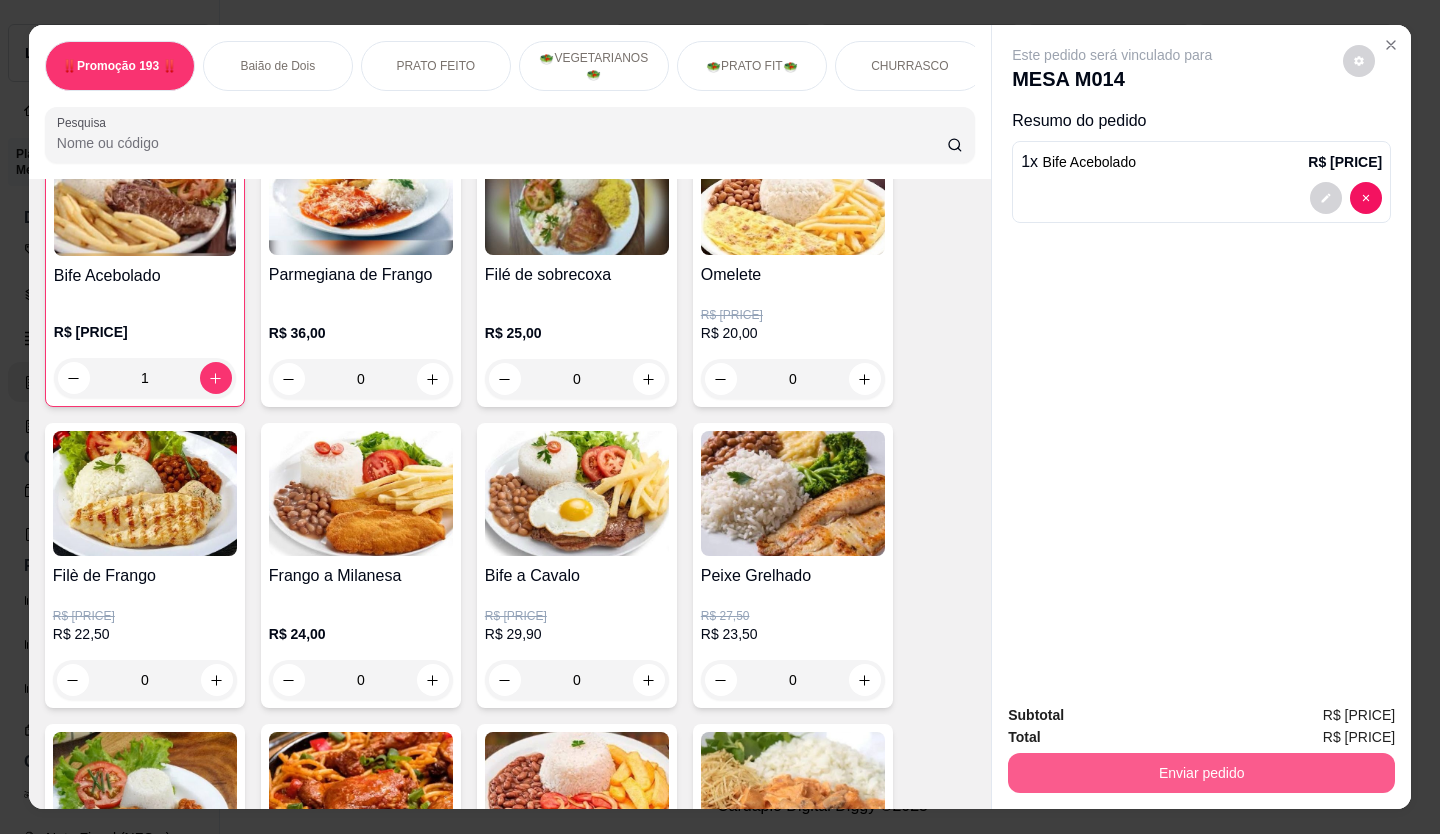 click on "Enviar pedido" at bounding box center [1201, 773] 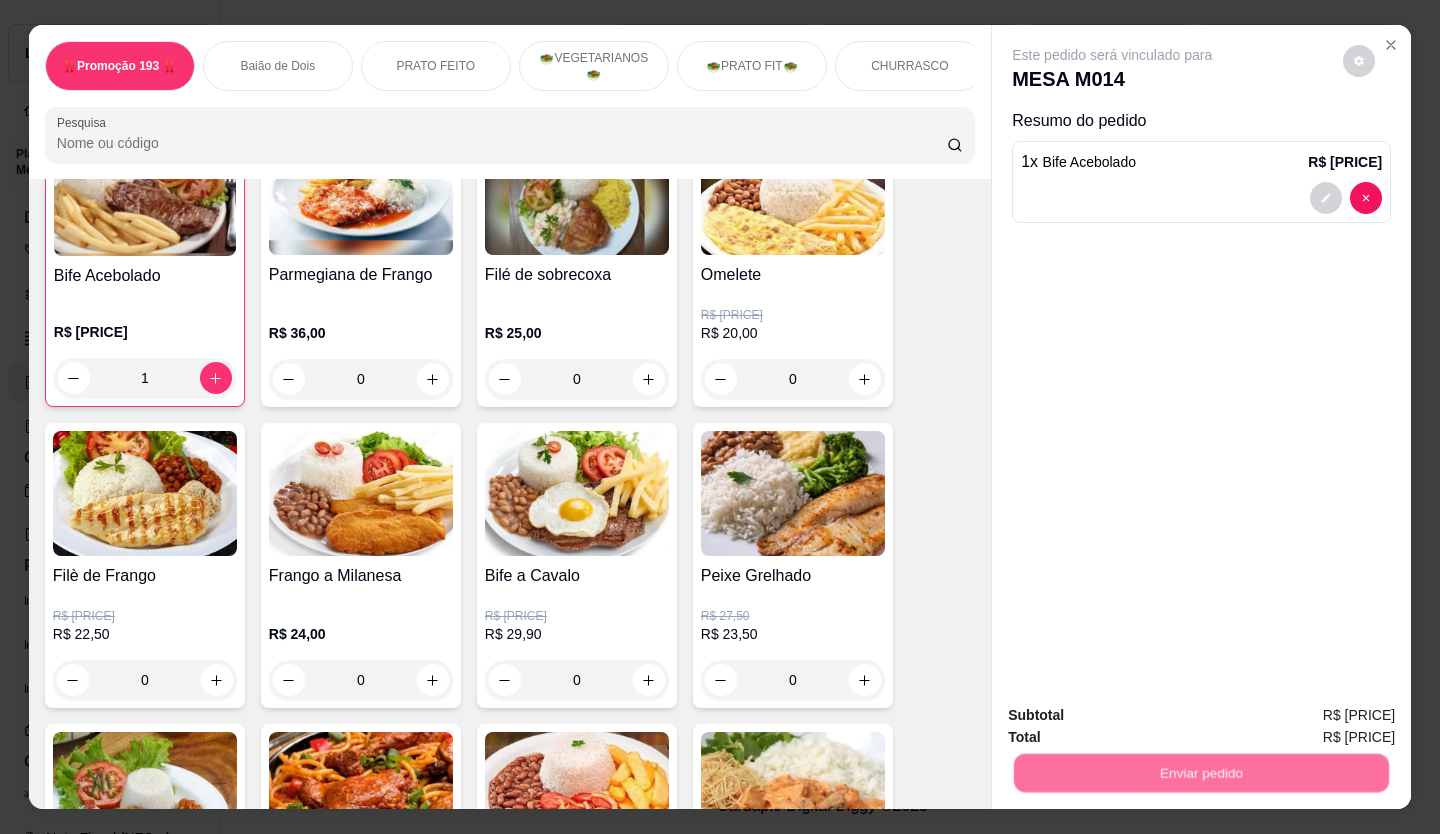 click on "Não registrar e enviar pedido" at bounding box center [1135, 716] 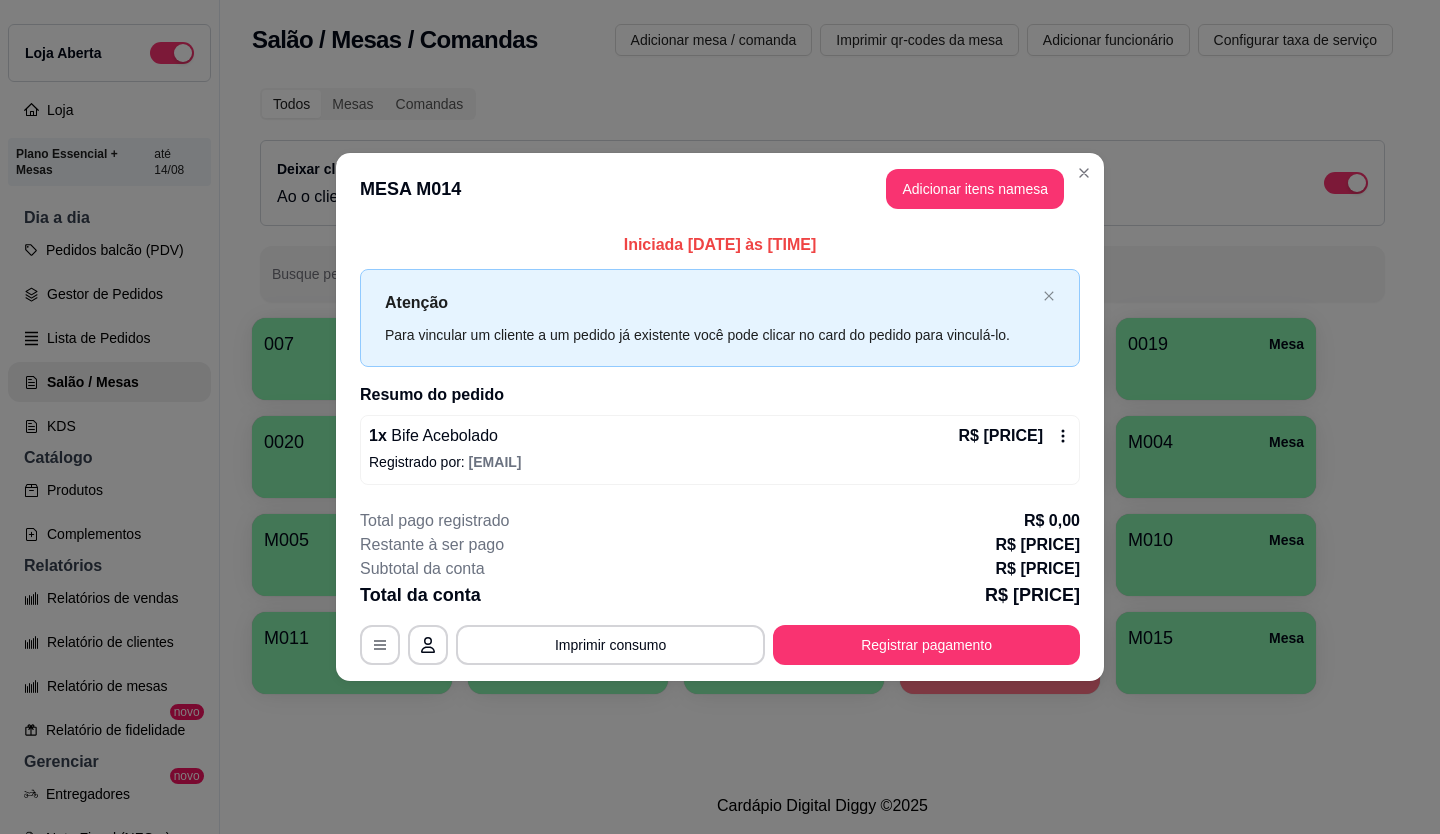 type 